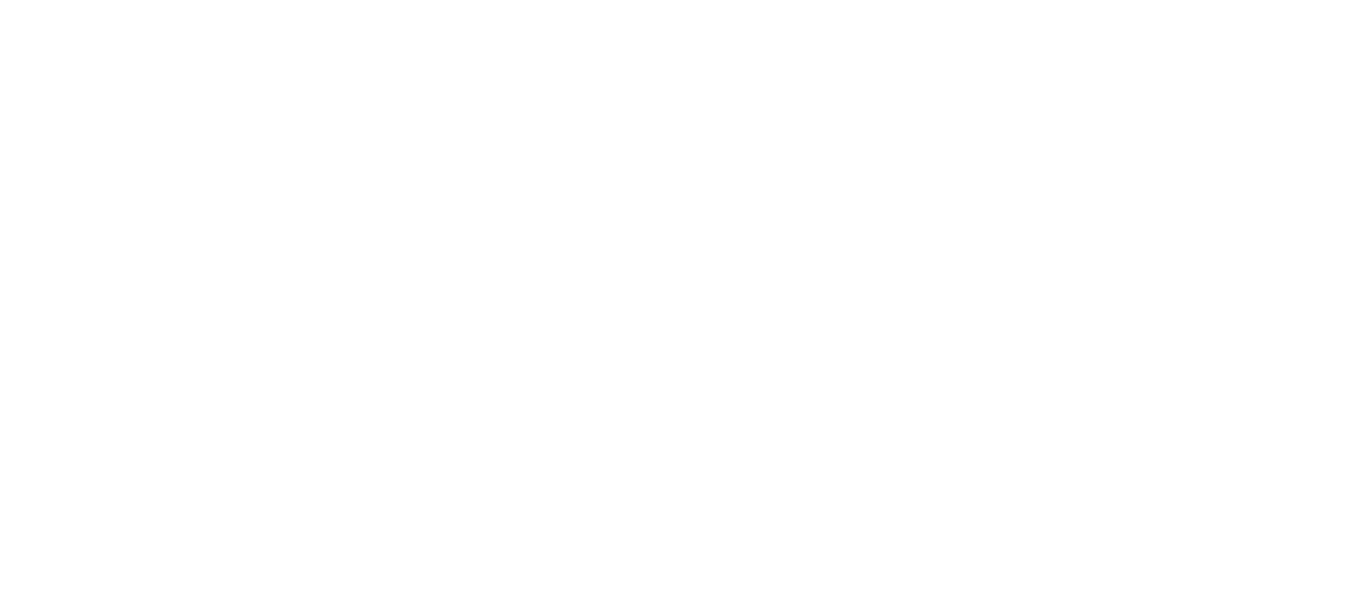 scroll, scrollTop: 0, scrollLeft: 0, axis: both 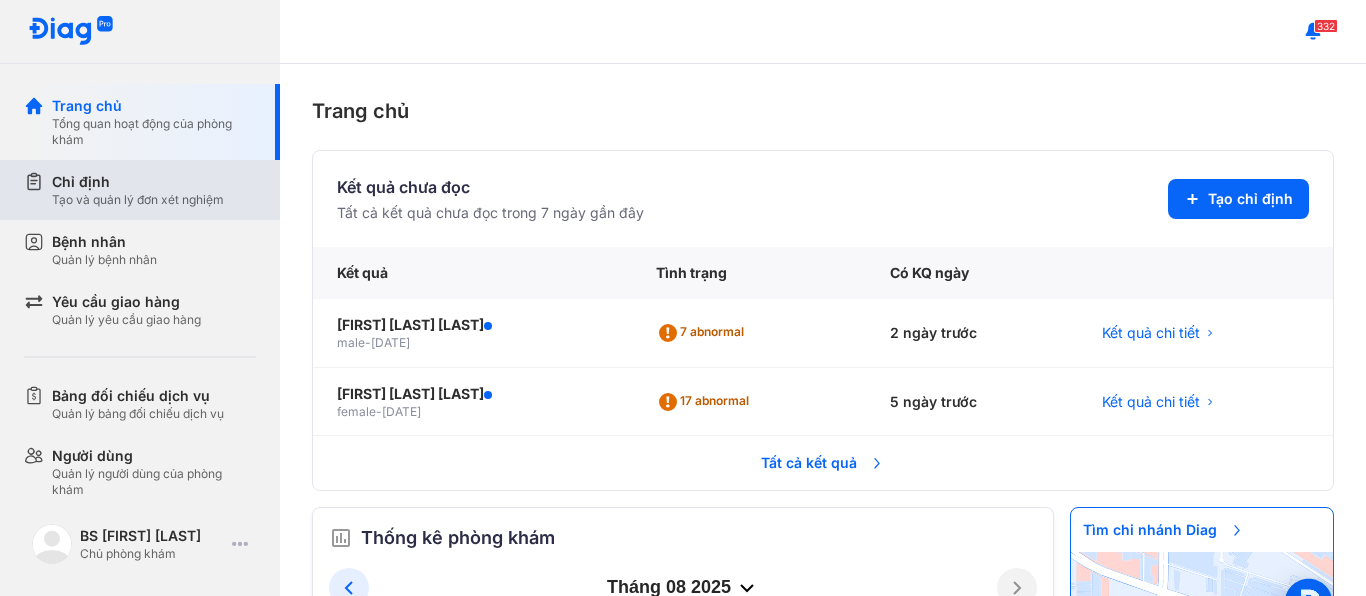 click on "Chỉ định Tạo và quản lý đơn xét nghiệm" at bounding box center [152, 190] 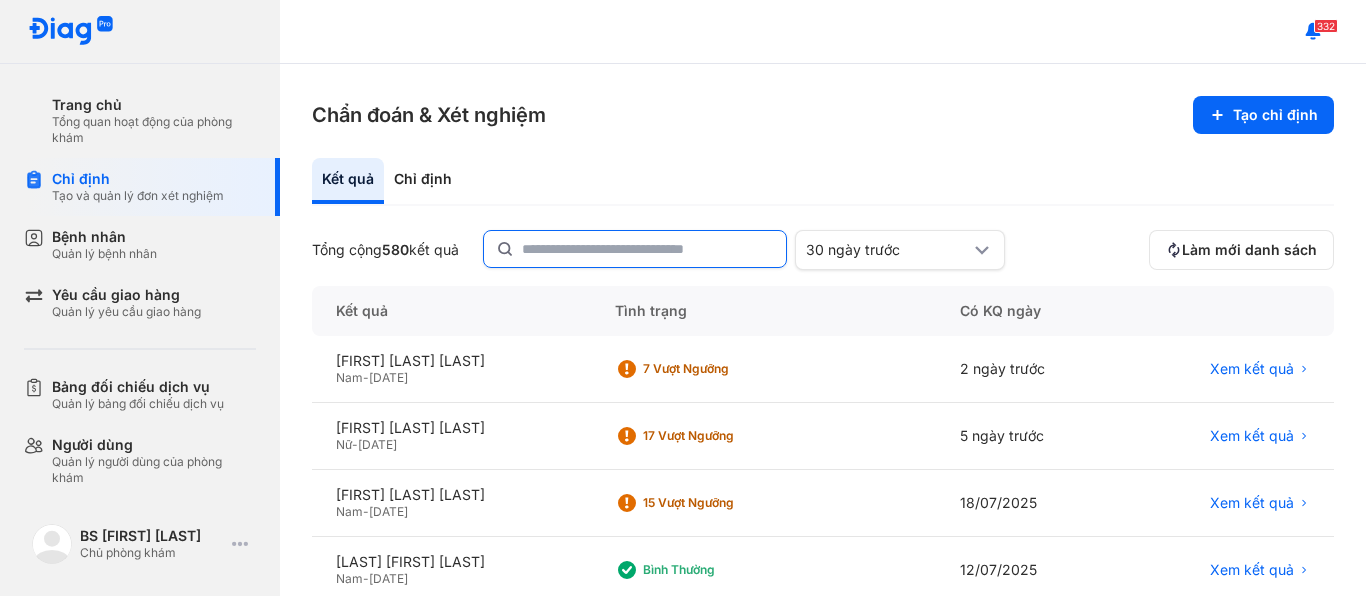 click 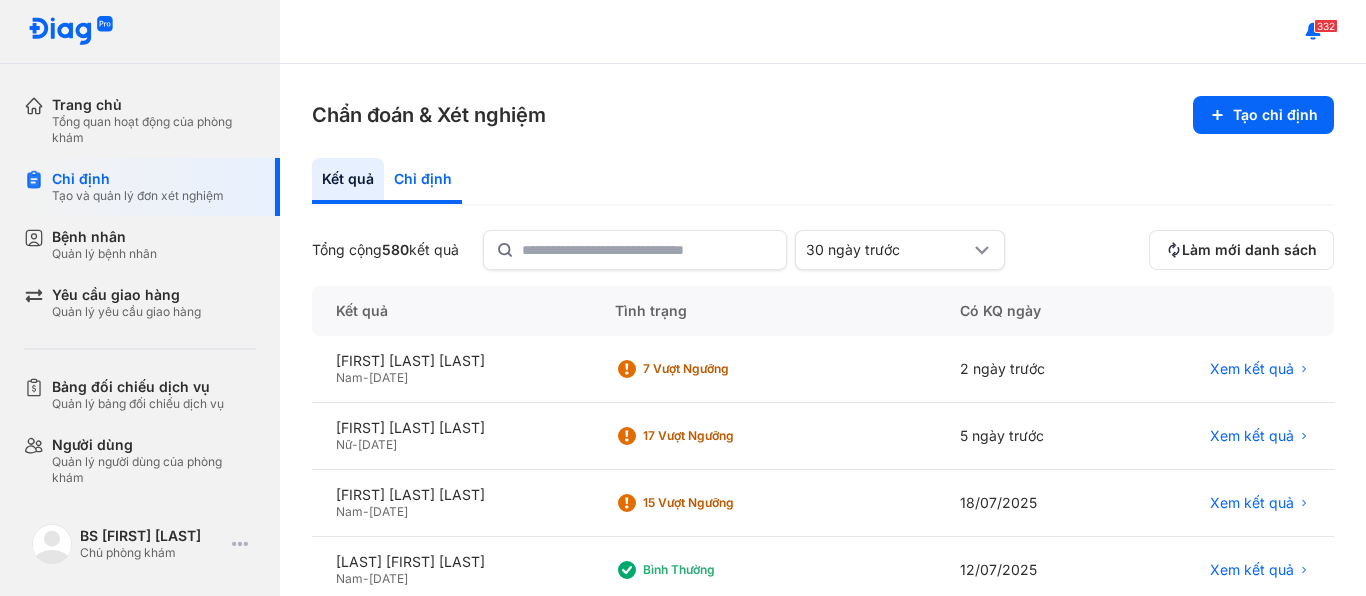 click on "Chỉ định" 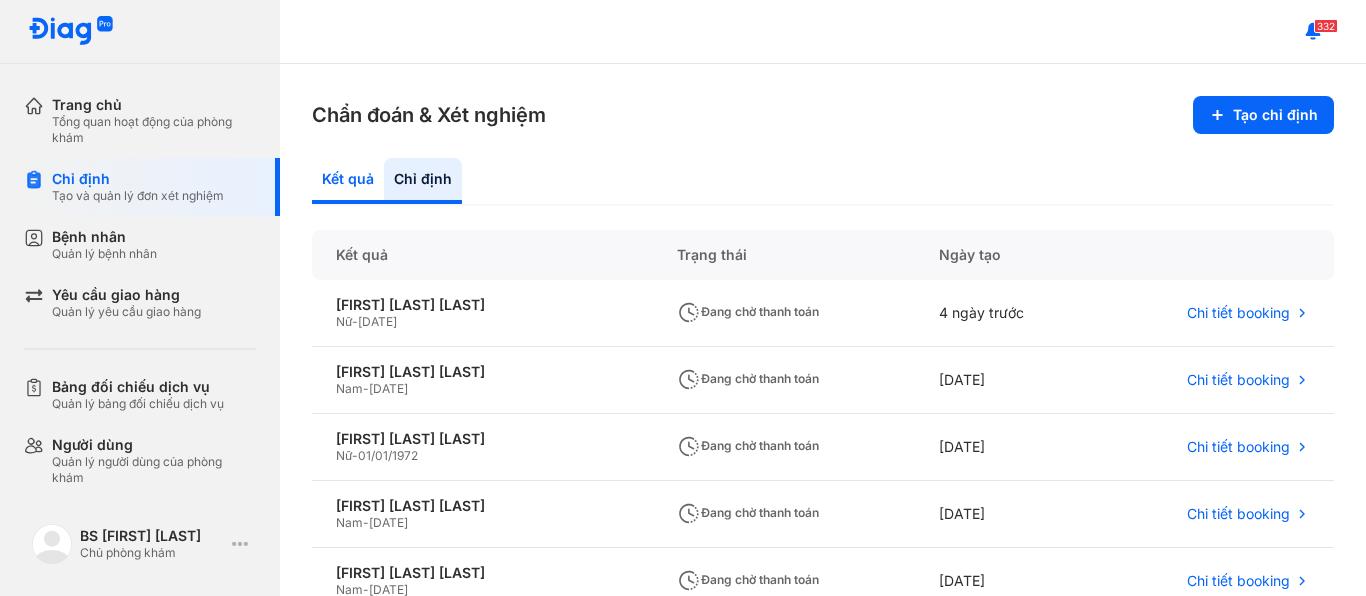 click on "Kết quả" 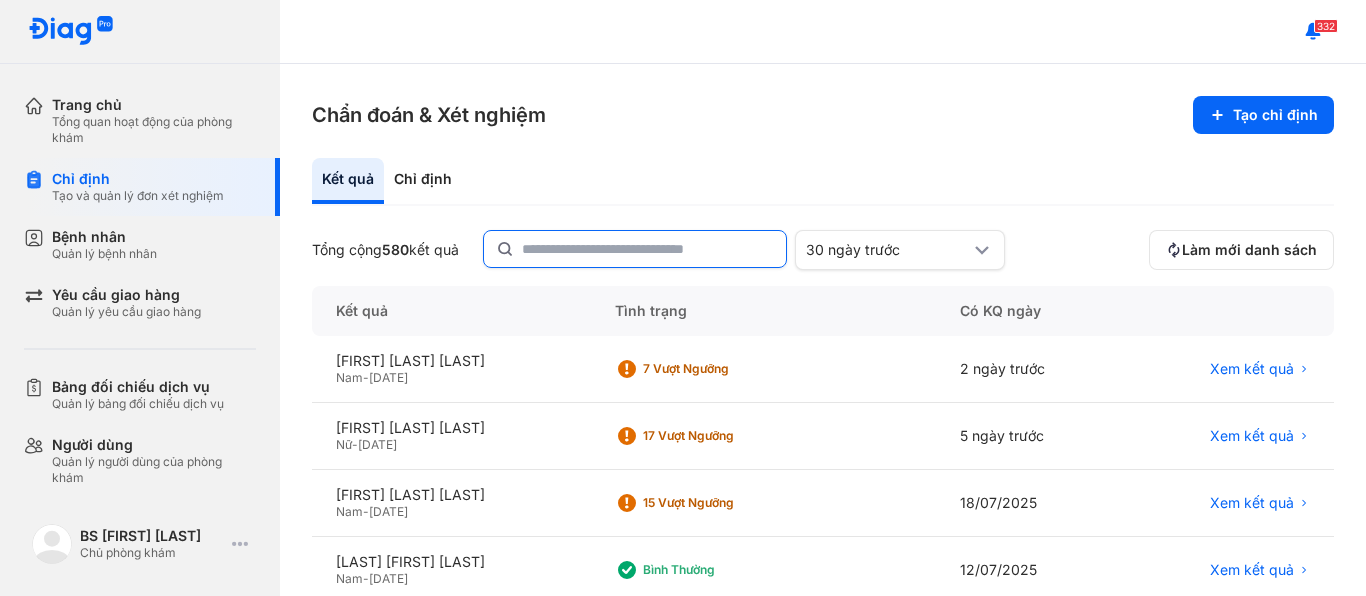 click 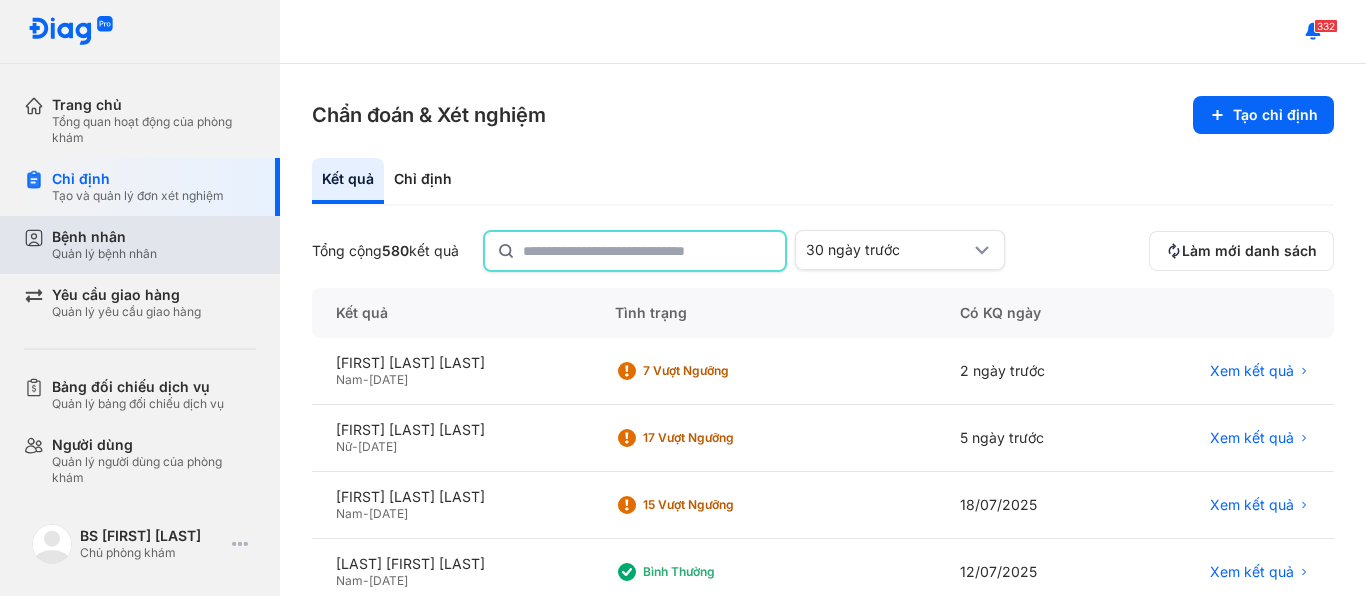 click on "Bệnh nhân Quản lý bệnh nhân" at bounding box center [154, 245] 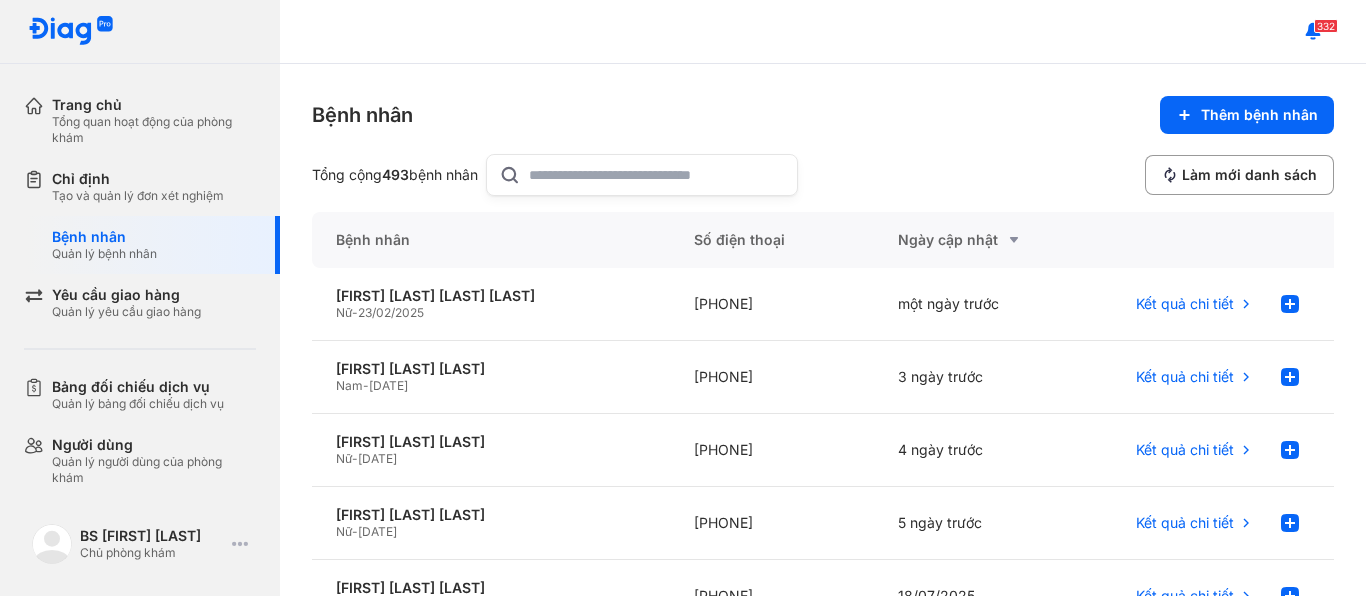 click 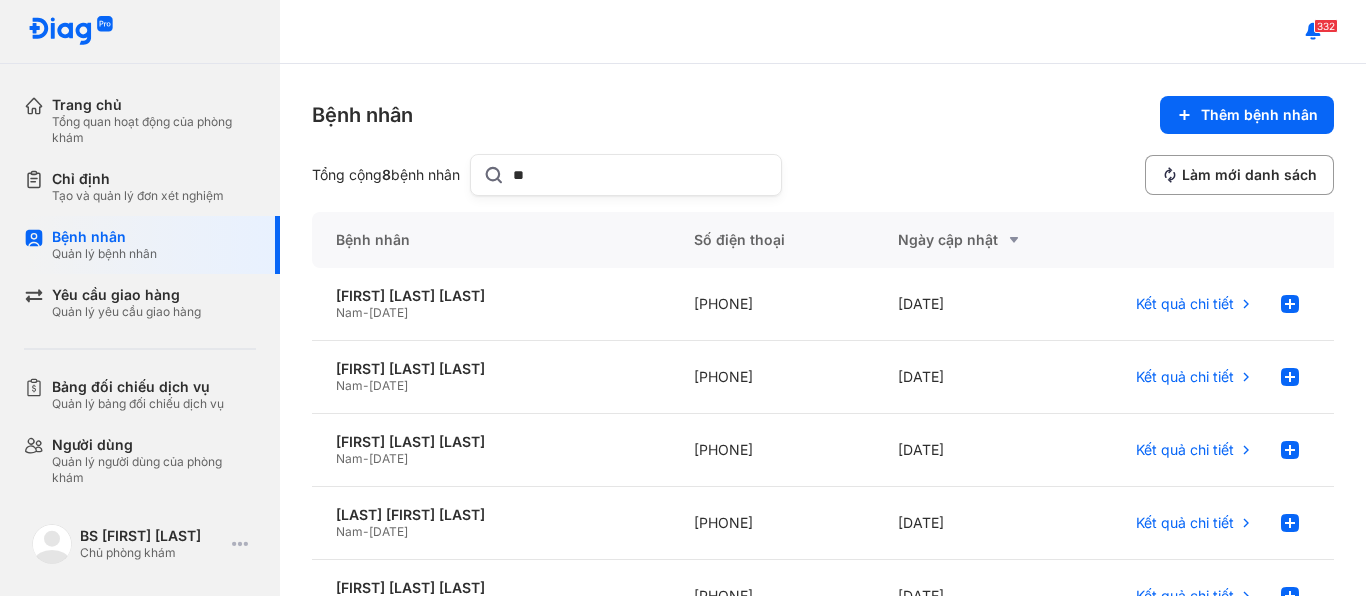 type on "*" 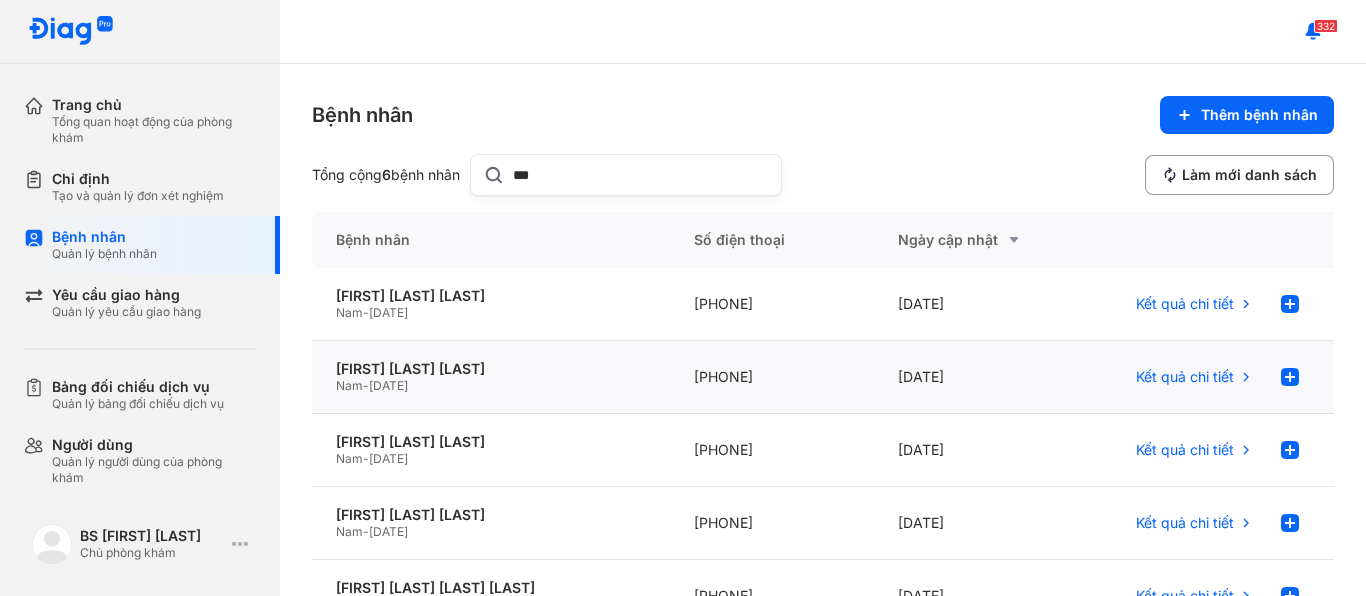type on "***" 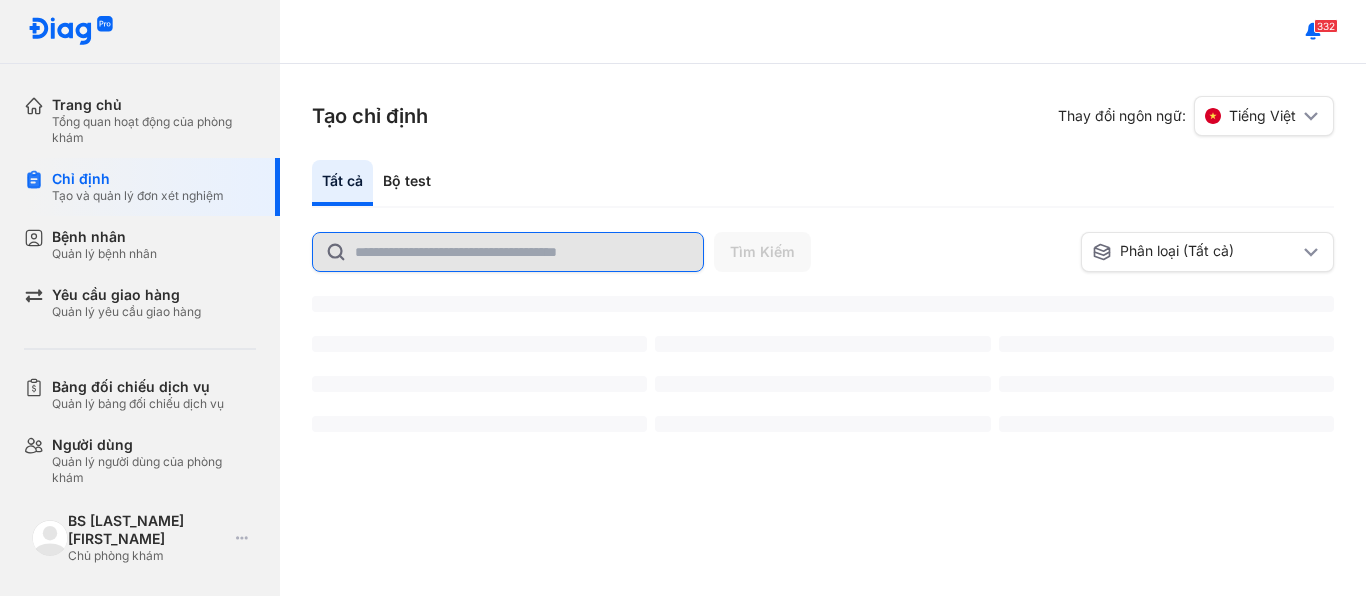 scroll, scrollTop: 0, scrollLeft: 0, axis: both 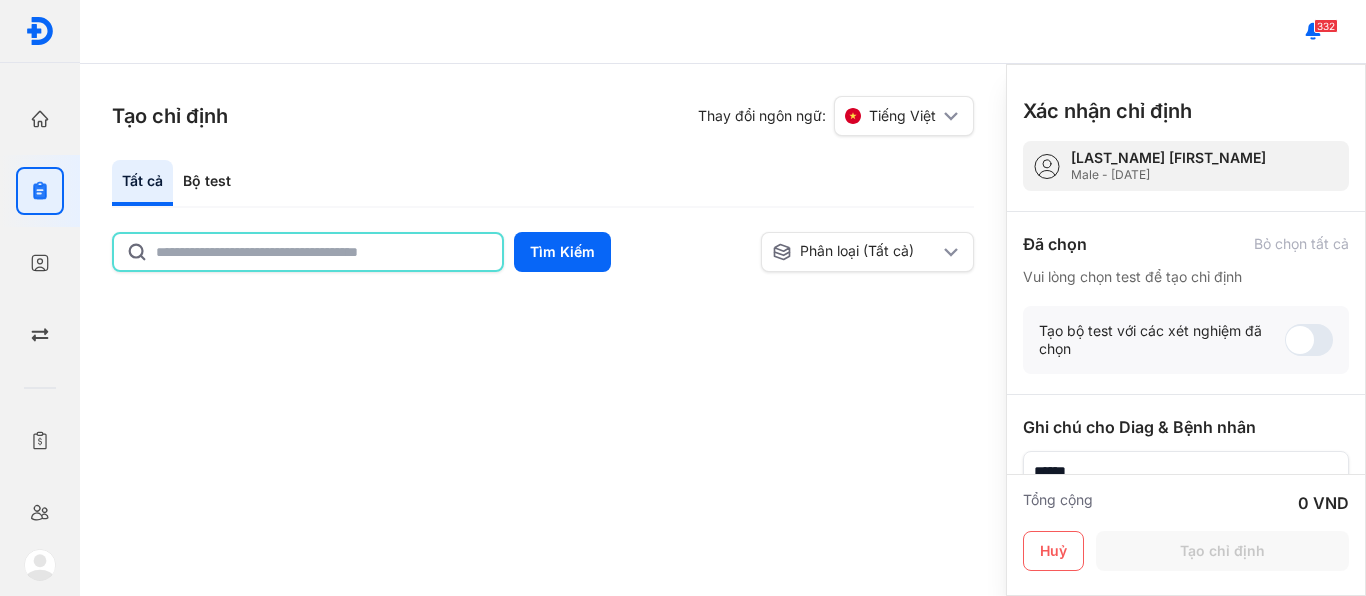 click 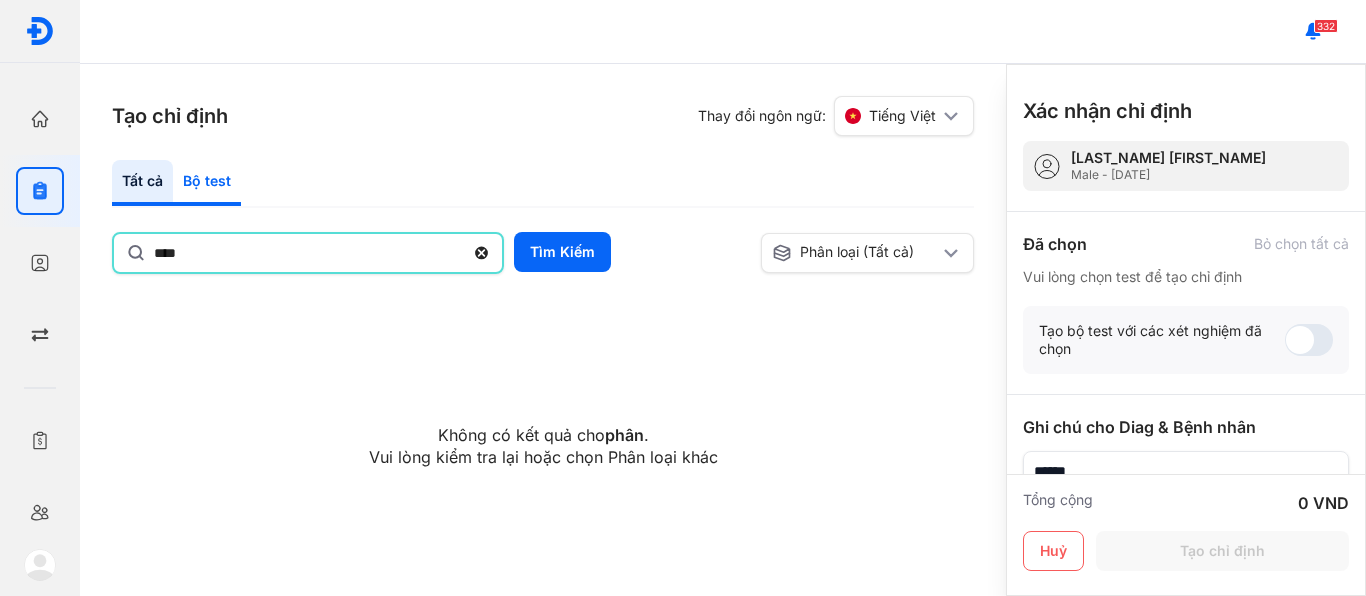 click on "Bộ test" 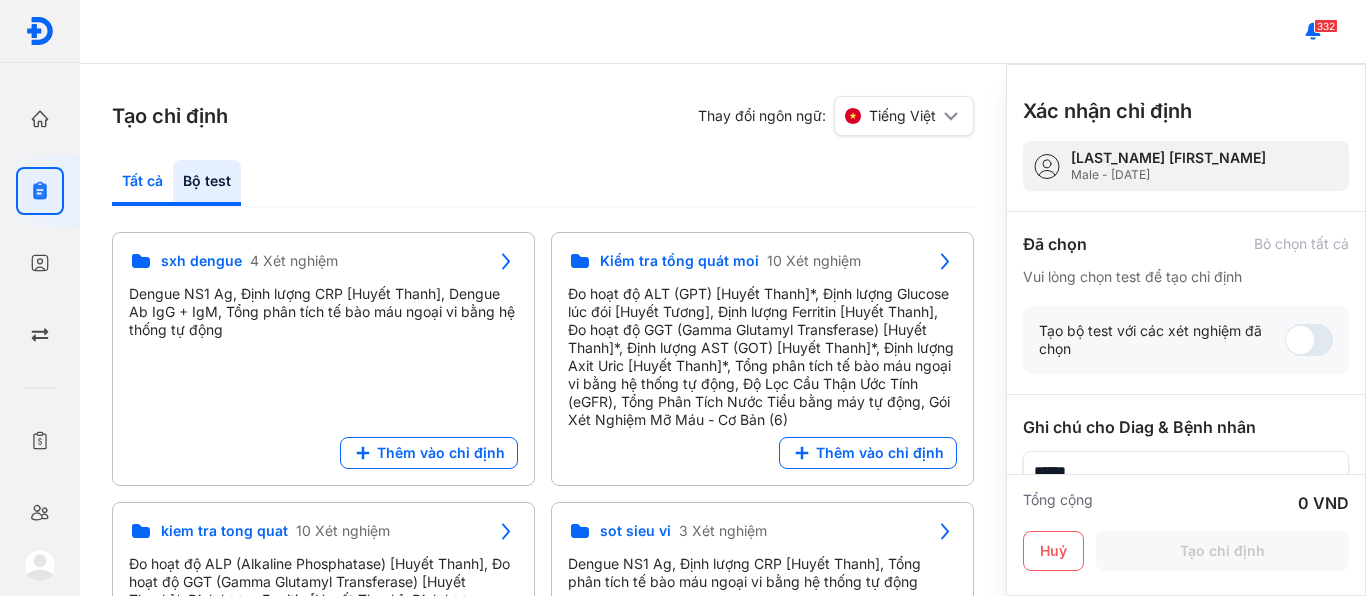 click on "Tất cả" 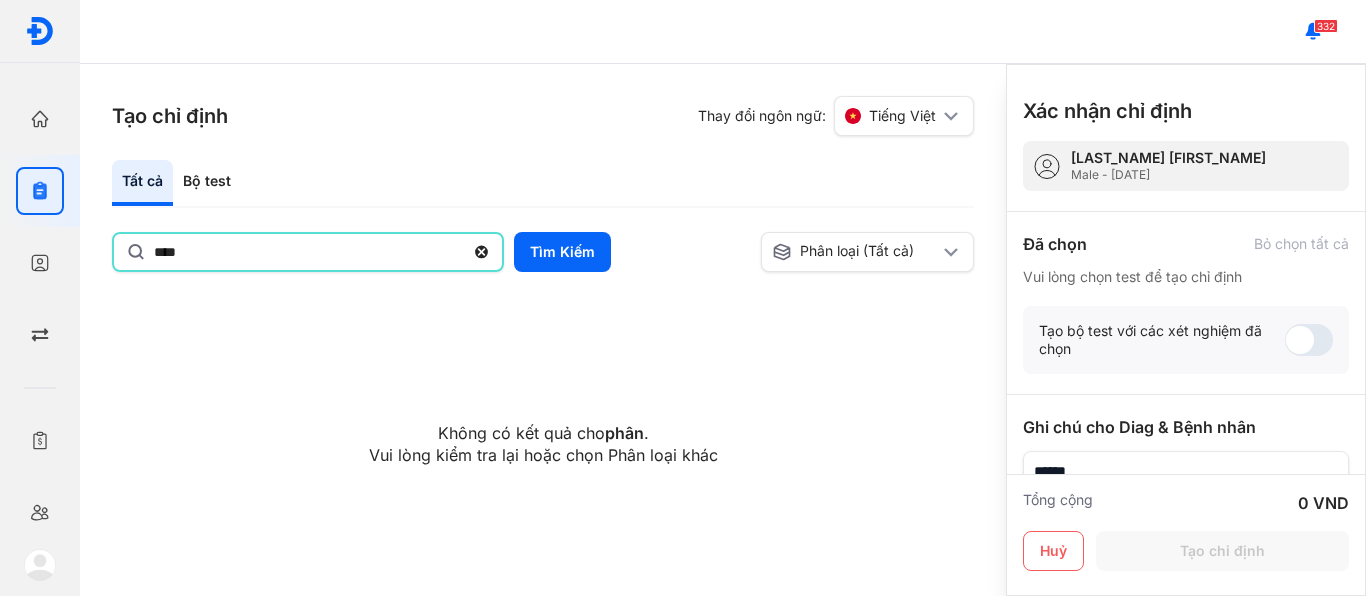 drag, startPoint x: 330, startPoint y: 257, endPoint x: 0, endPoint y: 228, distance: 331.2718 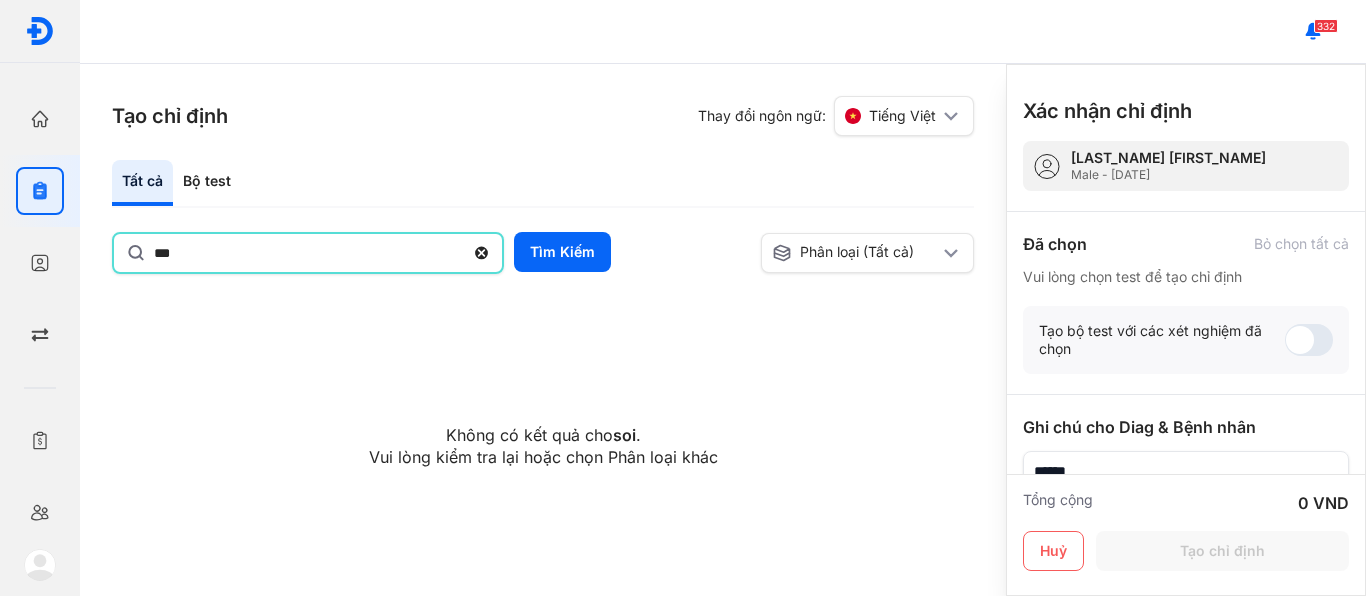 click on "*** Tìm Kiếm  Phân loại (Tất cả) Lưu làm chế độ xem mặc định Không có kết quả cho  soi .  Vui lòng kiểm tra lại hoặc chọn Phân loại khác" 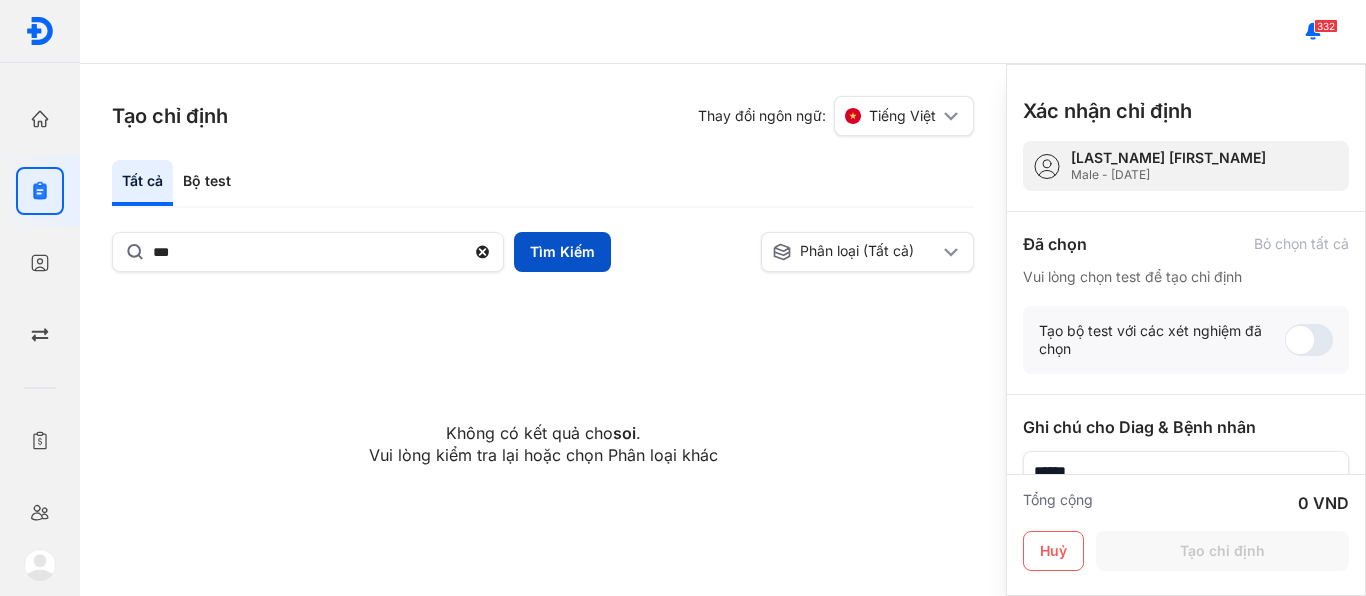 click on "Tìm Kiếm" at bounding box center [562, 252] 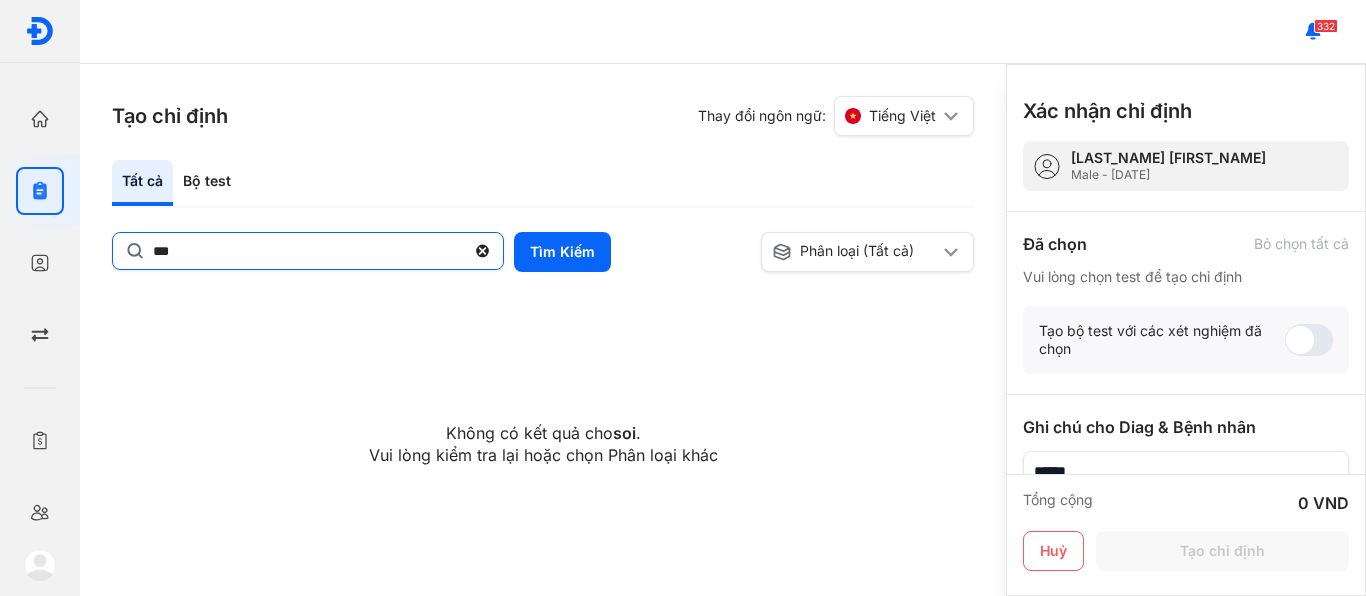 drag, startPoint x: 353, startPoint y: 256, endPoint x: 0, endPoint y: 211, distance: 355.85672 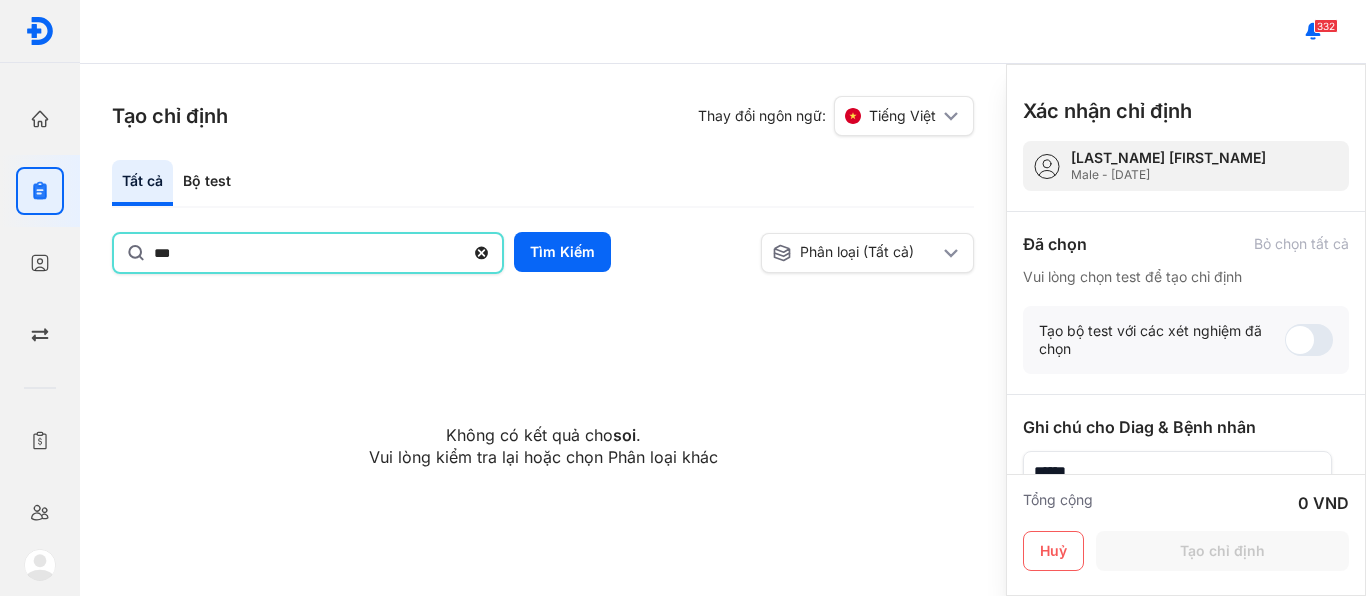 click on "Xác nhận chỉ định NGUYỄN HỮU PHƯỚC Male - 18/01/1952 Đã chọn Bỏ chọn tất cả Vui lòng chọn test để tạo chỉ định Tạo bộ test với các xét nghiệm đã chọn Ghi chú cho Diag & Bệnh nhân        Tổng cộng 0 VND Huỷ  Tạo chỉ định" at bounding box center [1186, 330] 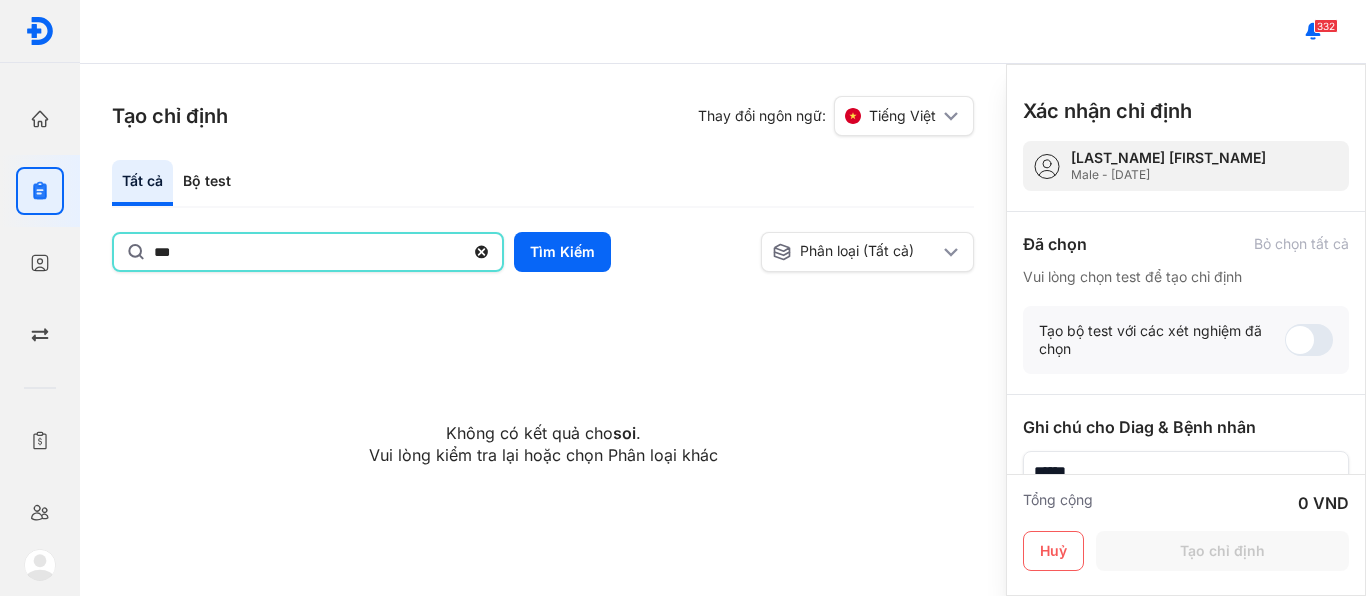 drag, startPoint x: 338, startPoint y: 264, endPoint x: 0, endPoint y: 168, distance: 351.36874 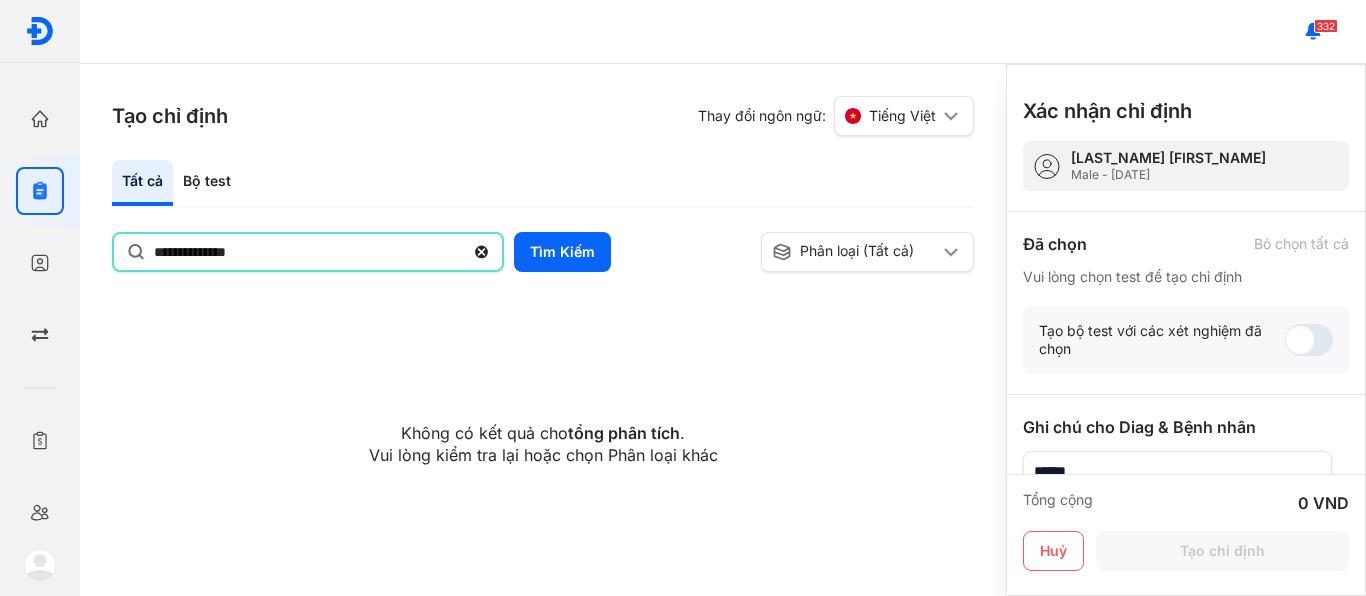 type on "**********" 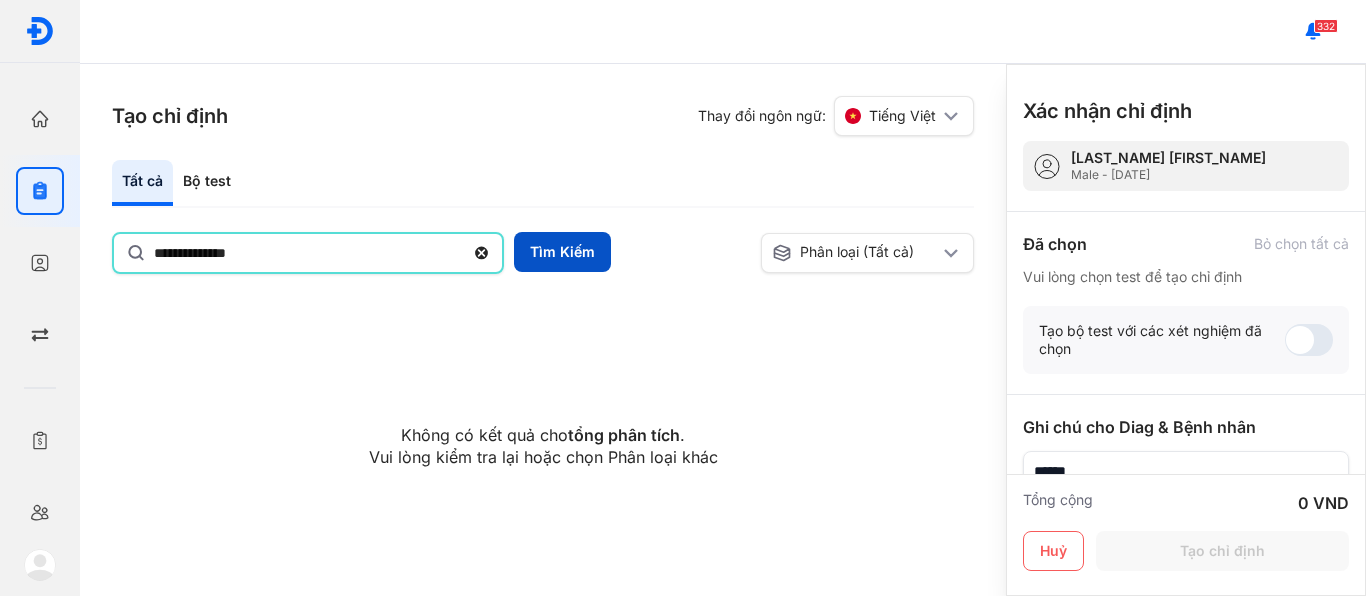 click on "Tìm Kiếm" at bounding box center [562, 252] 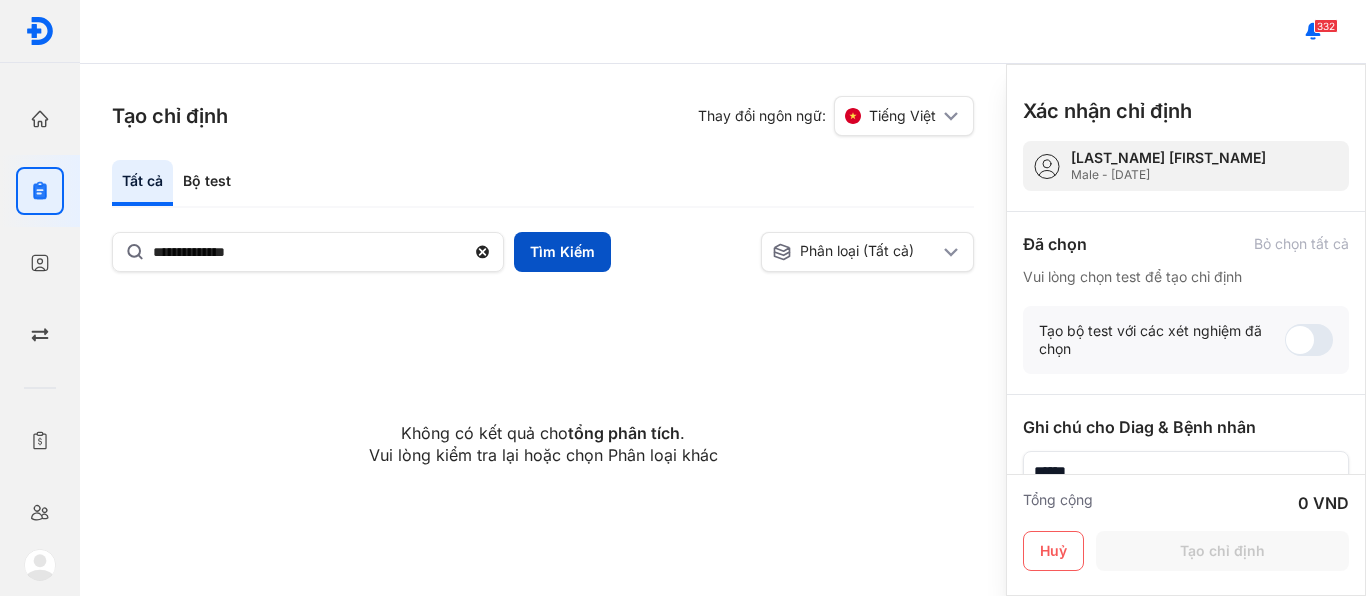 click on "Tìm Kiếm" at bounding box center [562, 252] 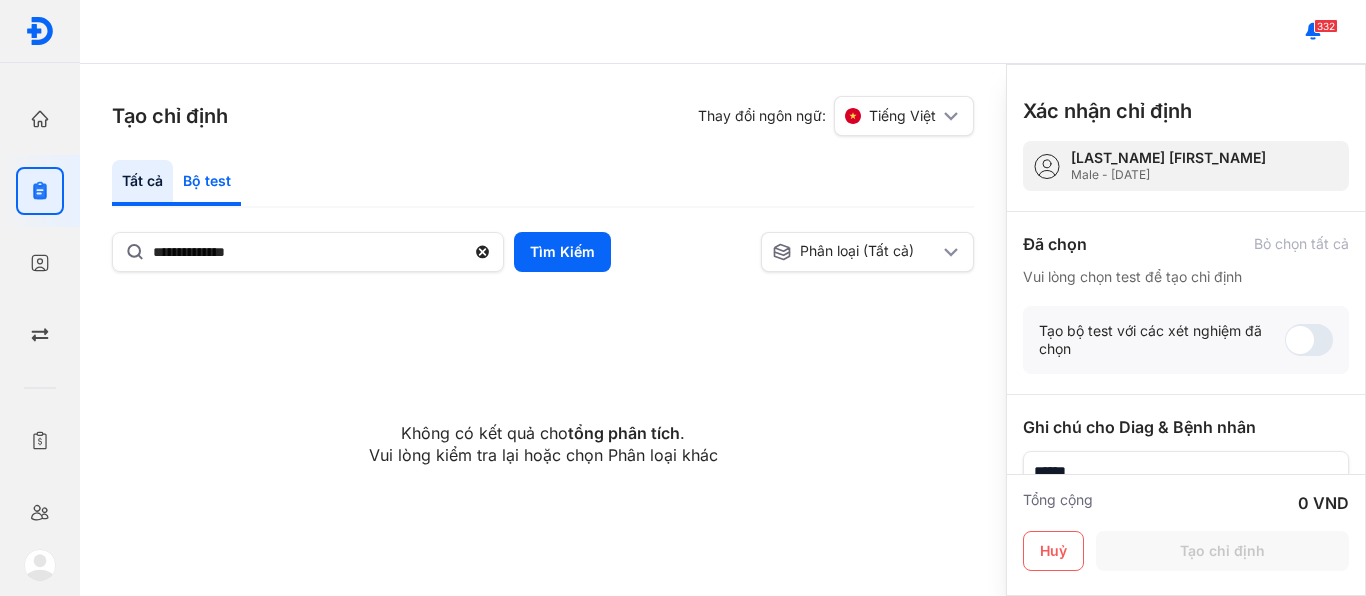 click on "Bộ test" 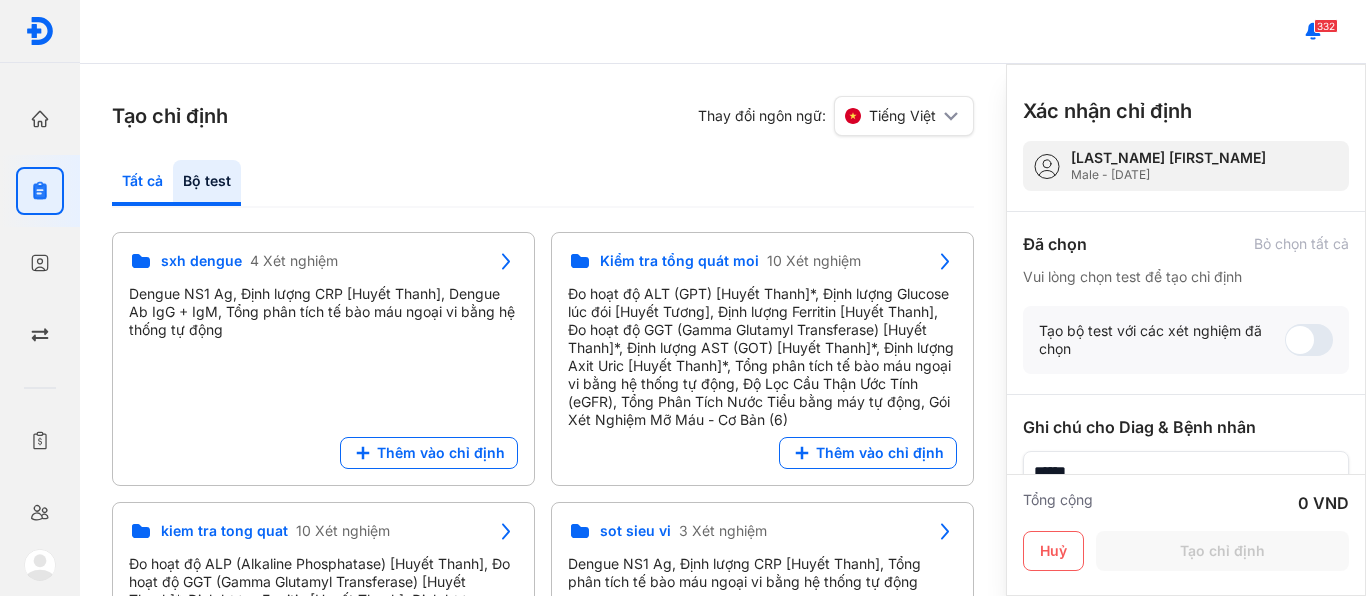 click on "Tất cả" 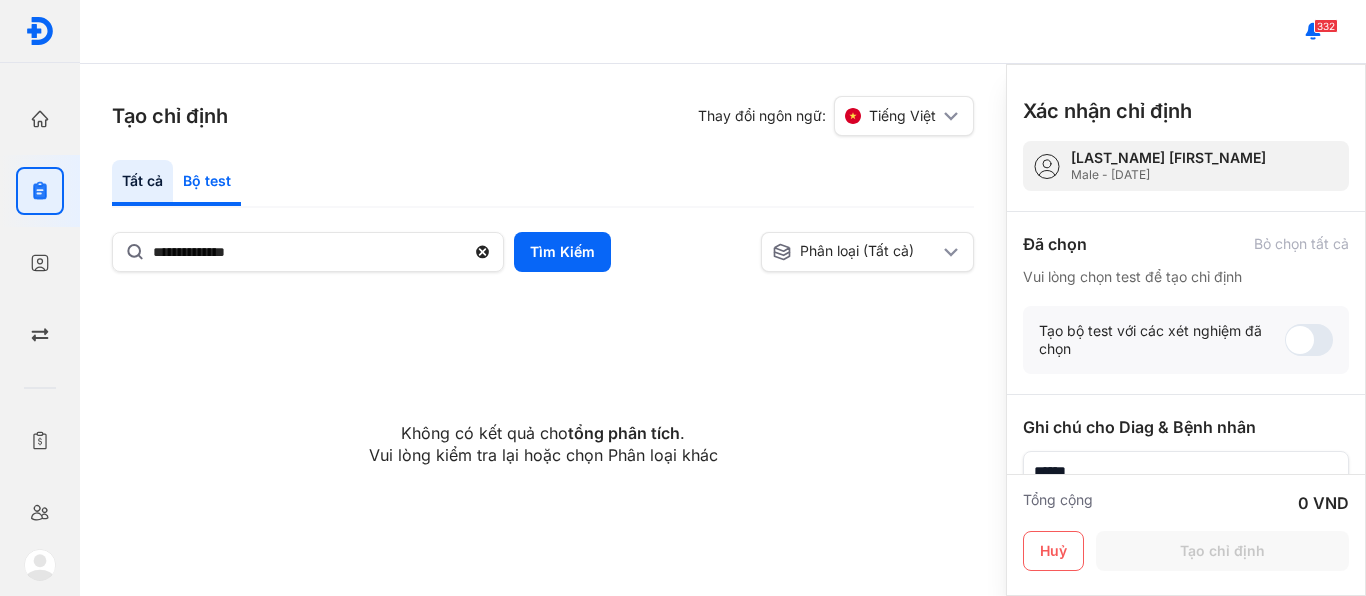 click on "Bộ test" 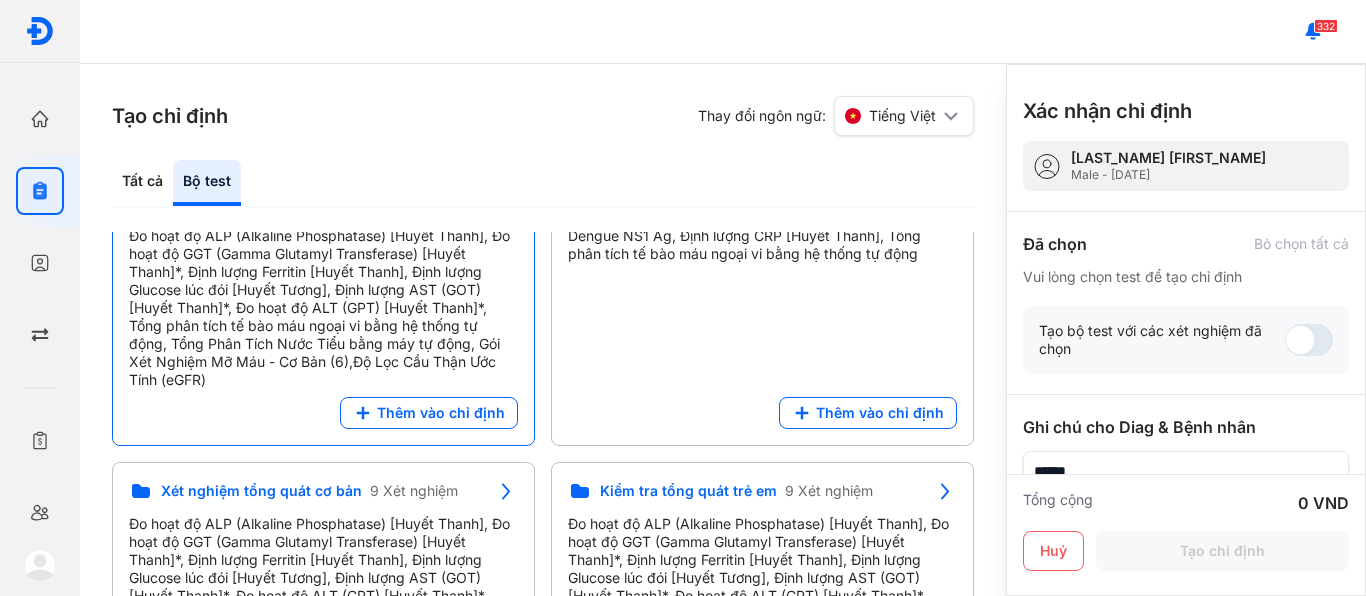 scroll, scrollTop: 0, scrollLeft: 0, axis: both 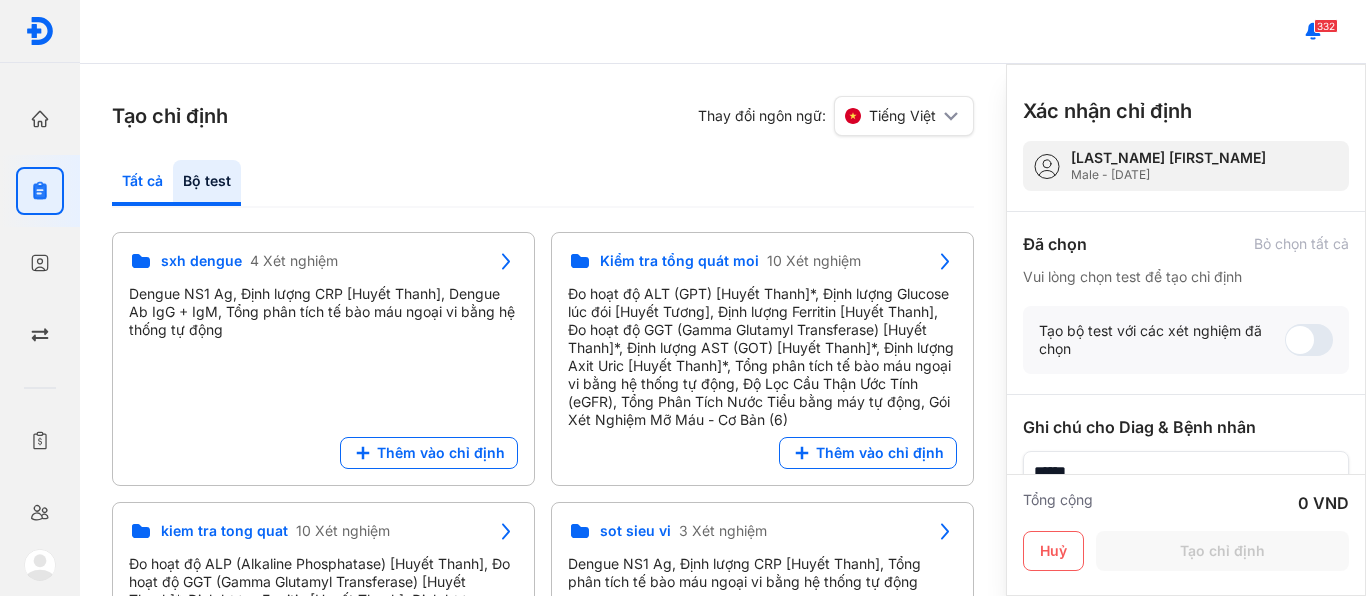 click on "Tất cả" 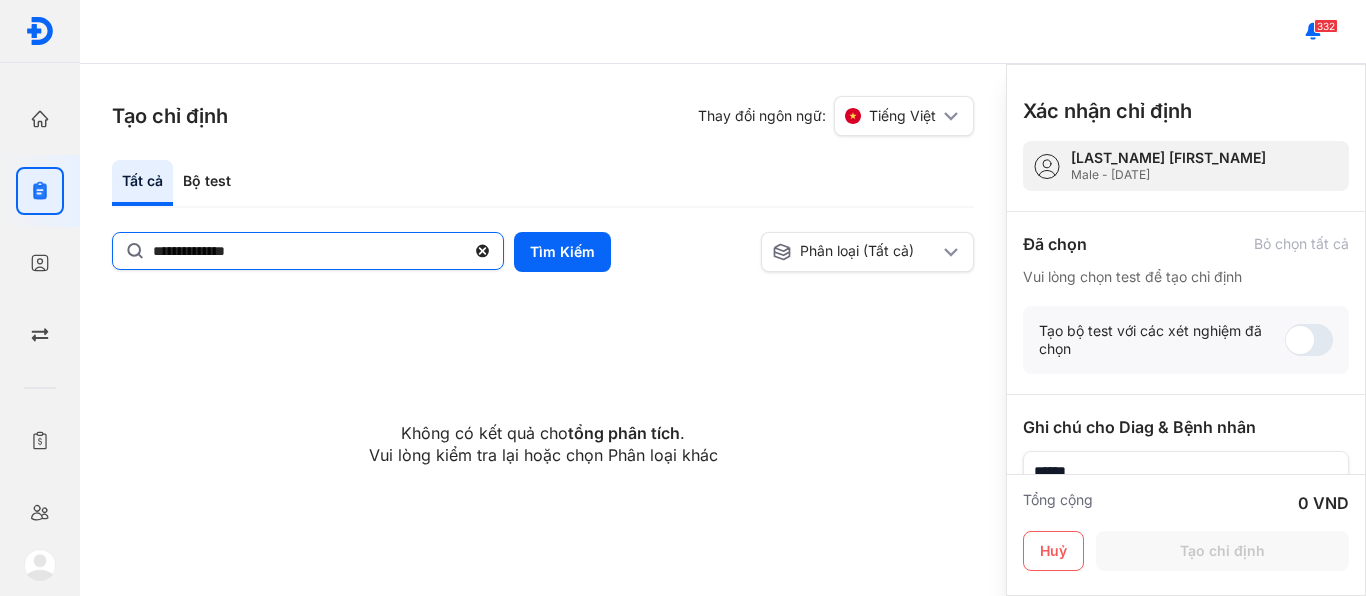 click on "**********" 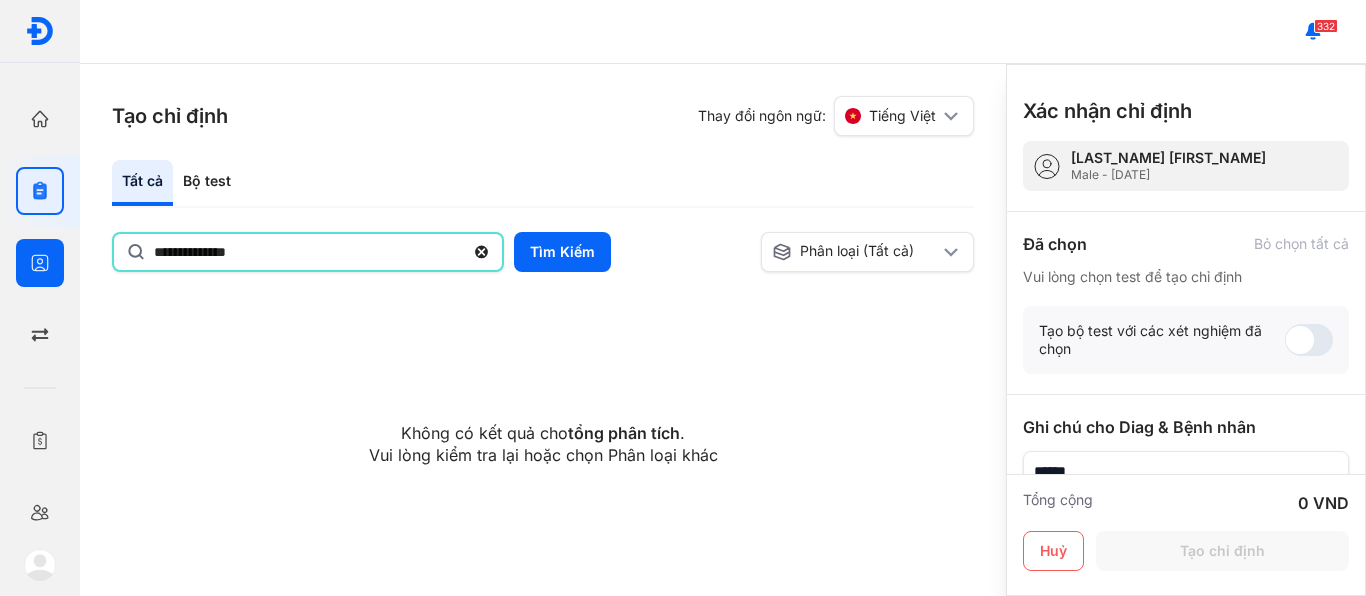 drag, startPoint x: 298, startPoint y: 254, endPoint x: 0, endPoint y: 256, distance: 298.0067 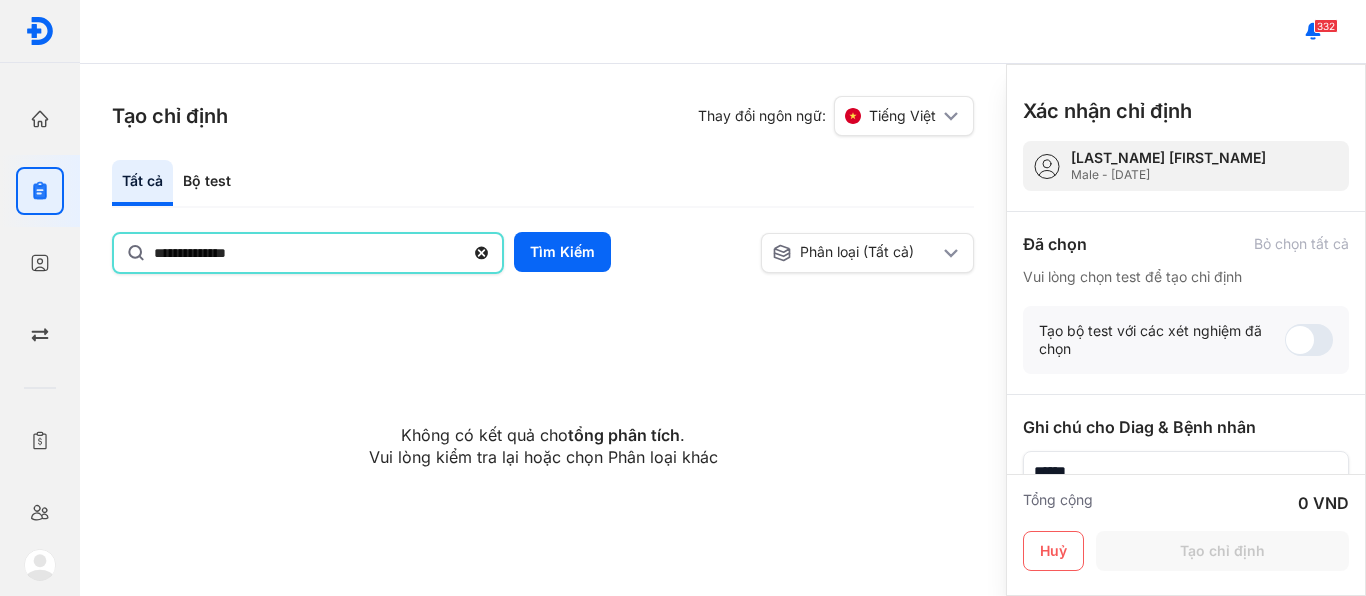 click 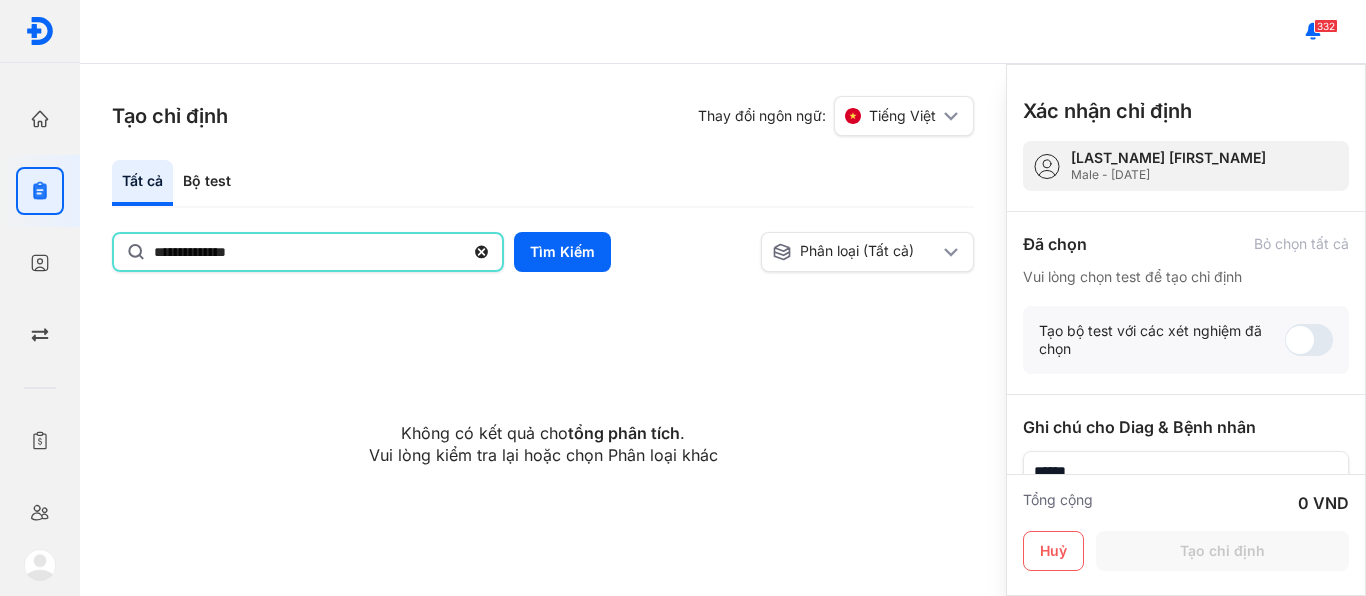 click on "**********" 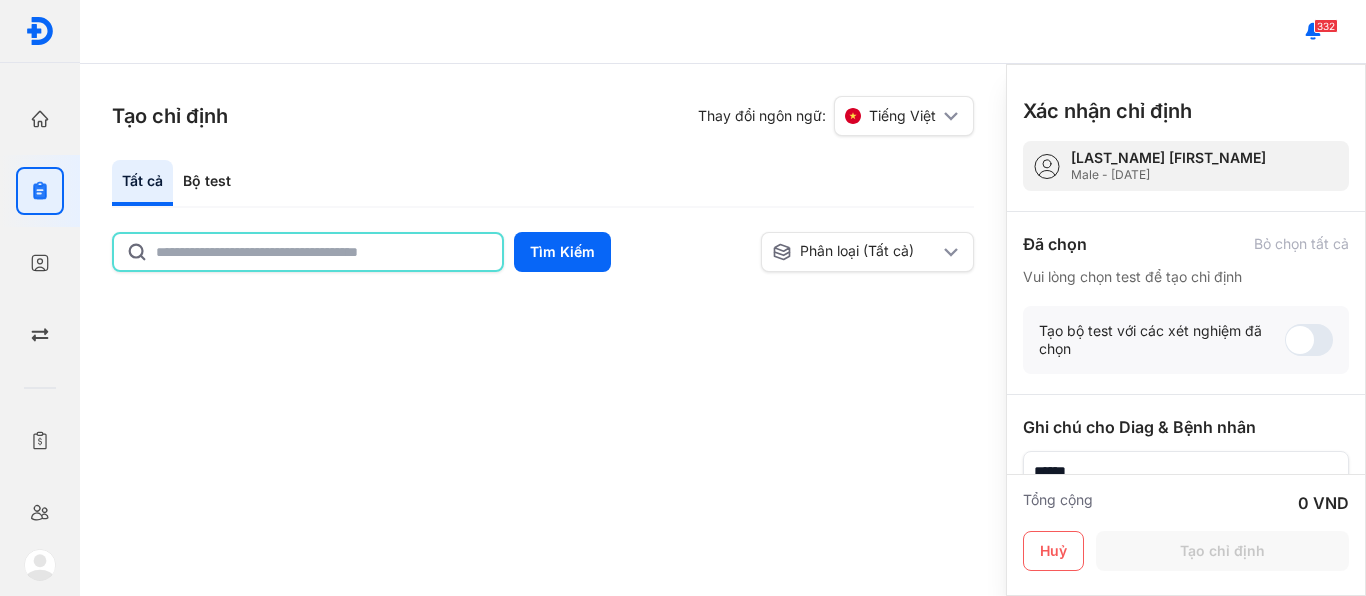 click 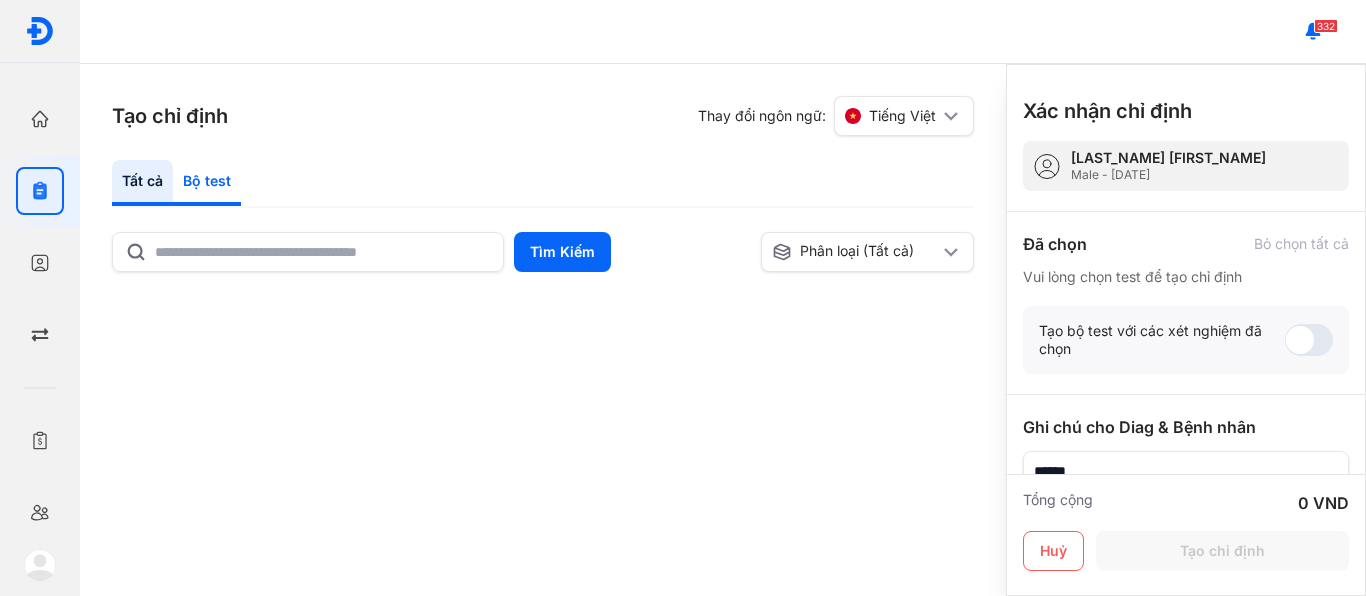 click on "Bộ test" 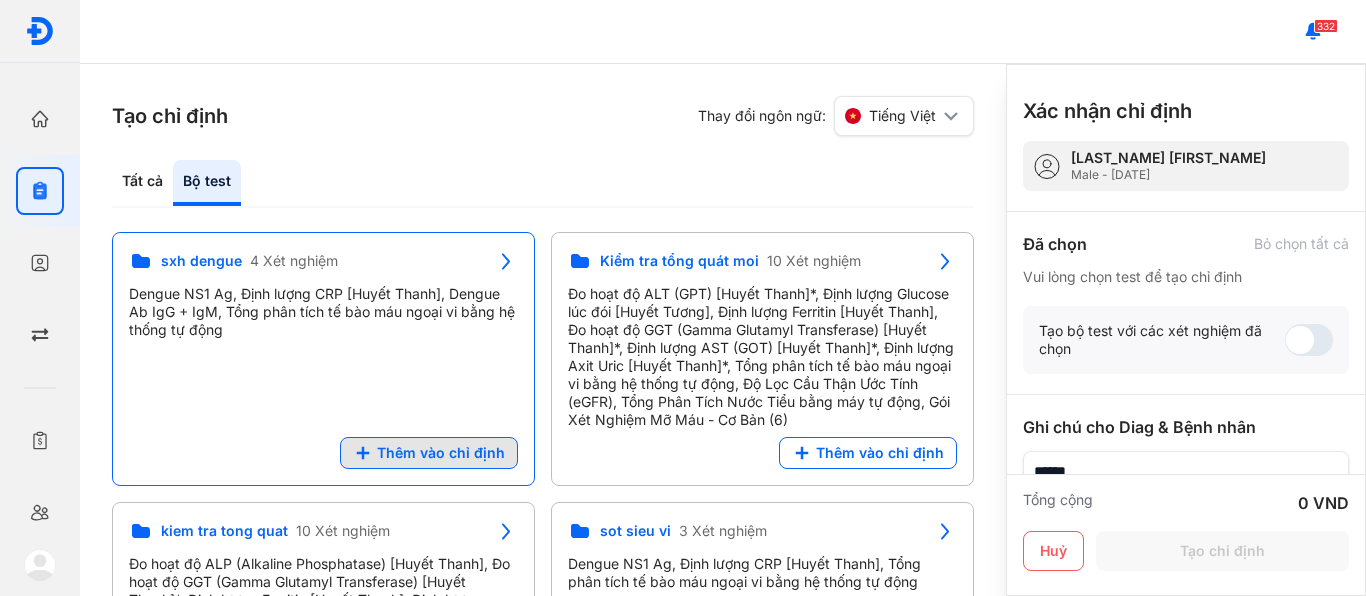click on "Thêm vào chỉ định" 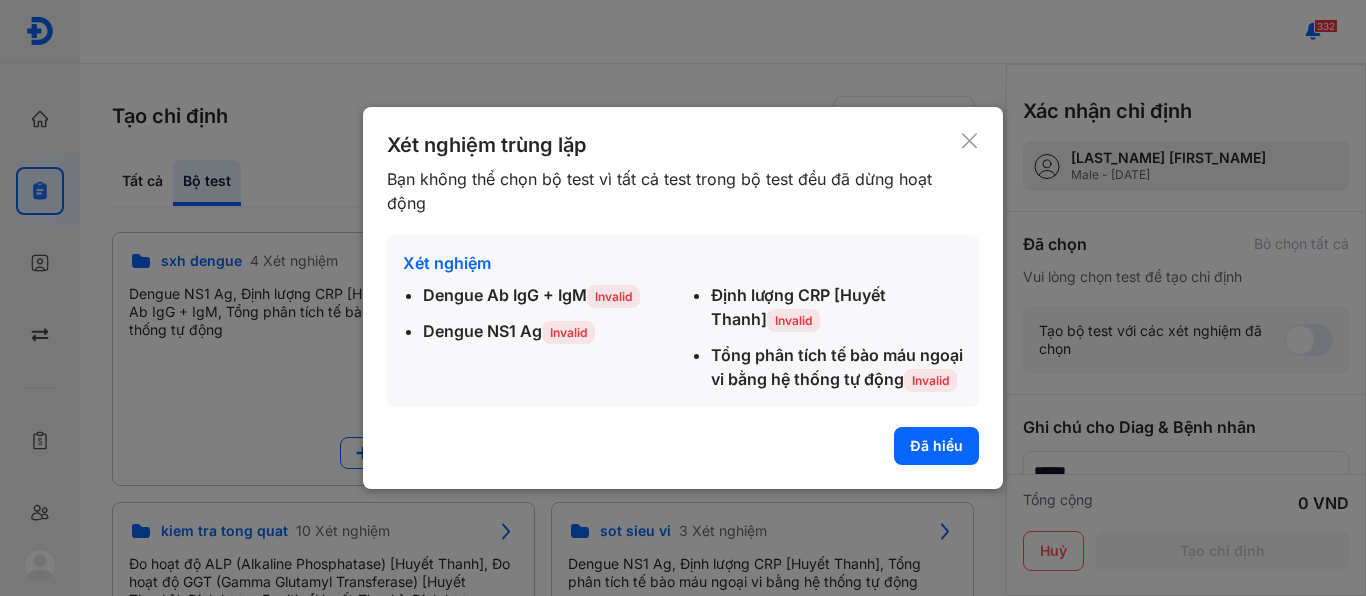 click 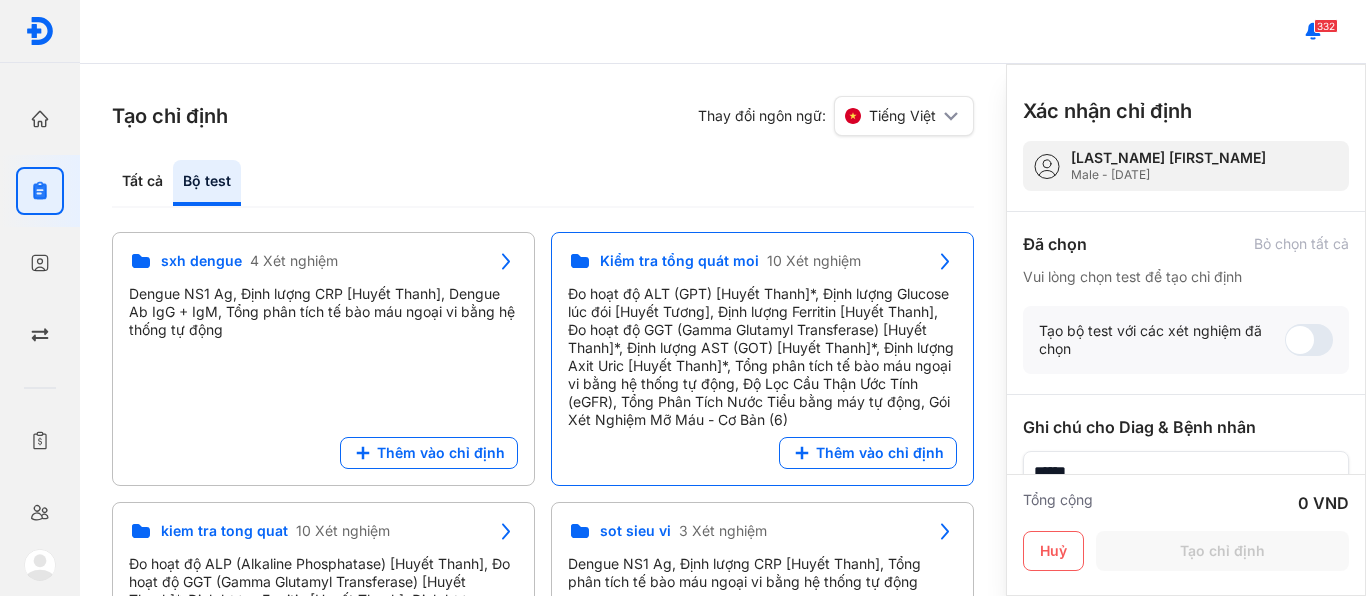 click on "Kiểm tra tổng quát moi" at bounding box center (679, 261) 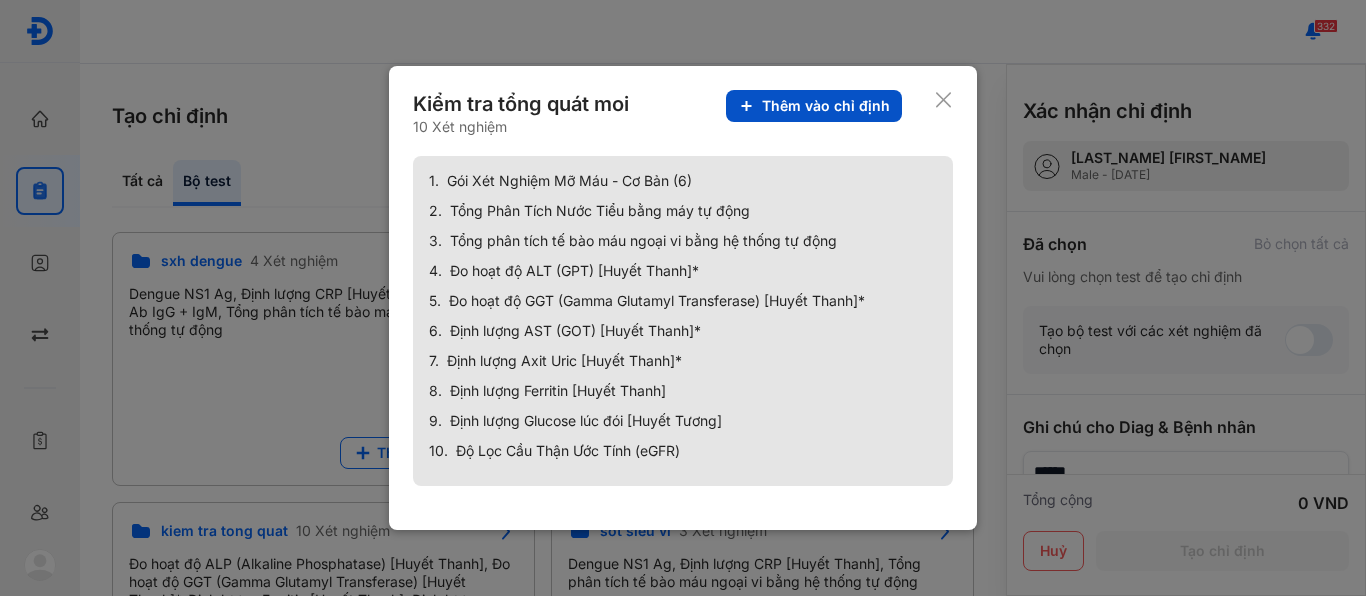 click on "Thêm vào chỉ định" 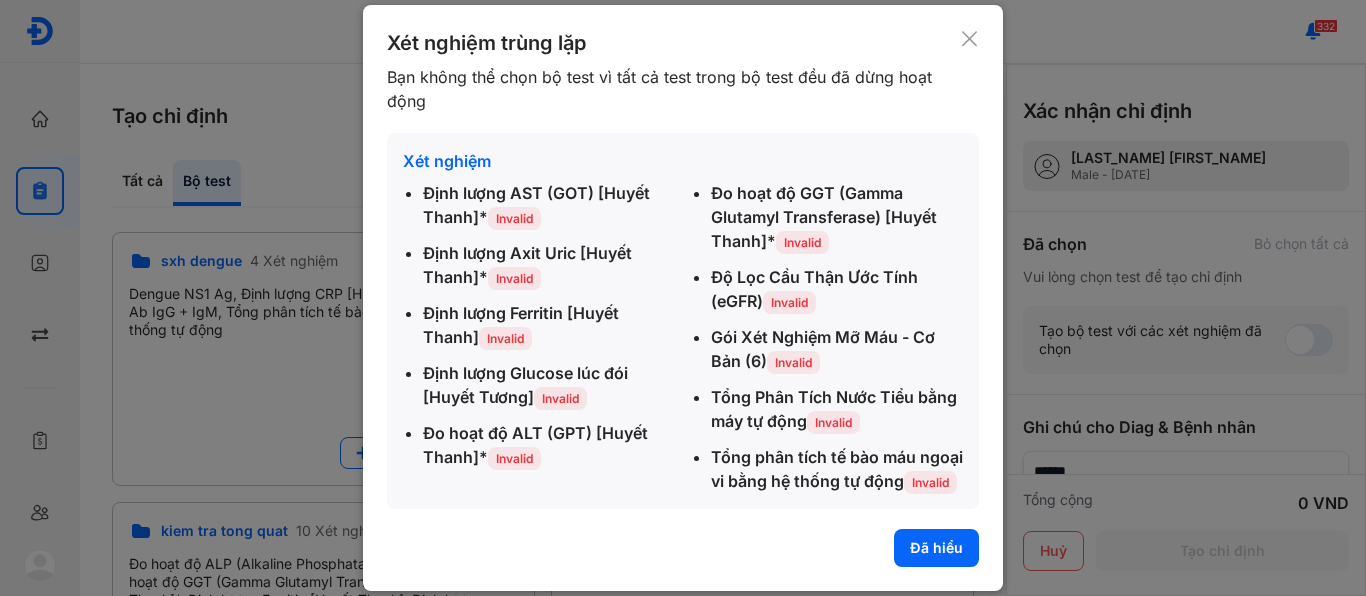 click 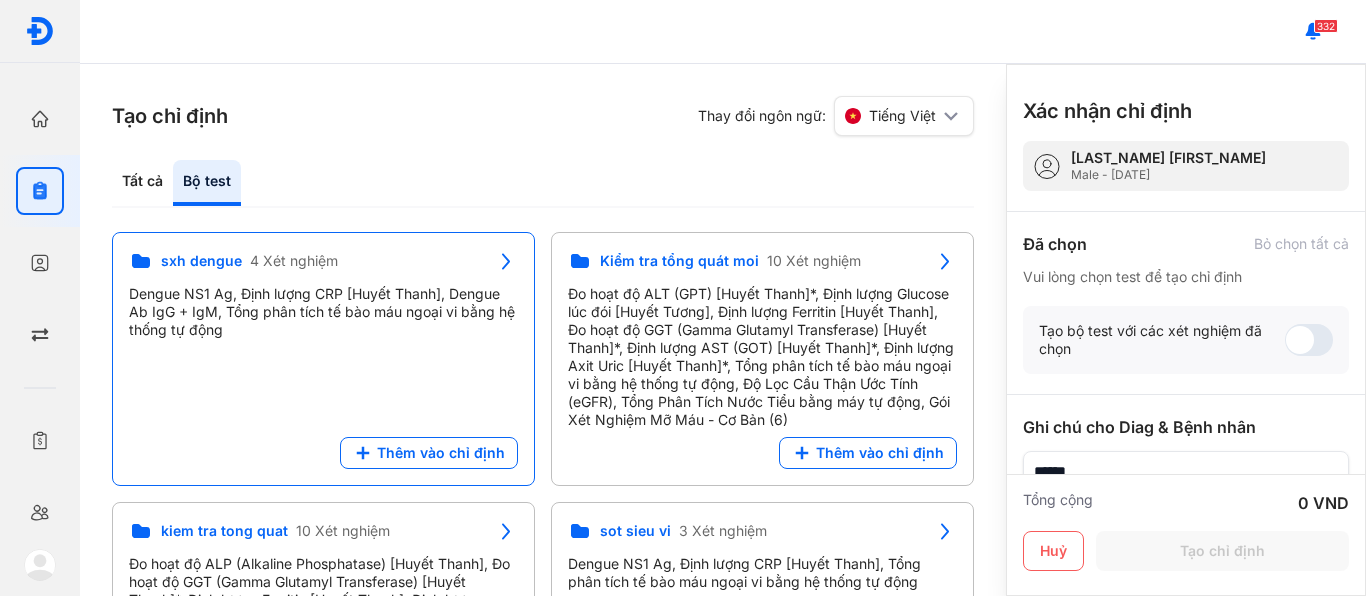 click on "4 Xét nghiệm" at bounding box center [294, 261] 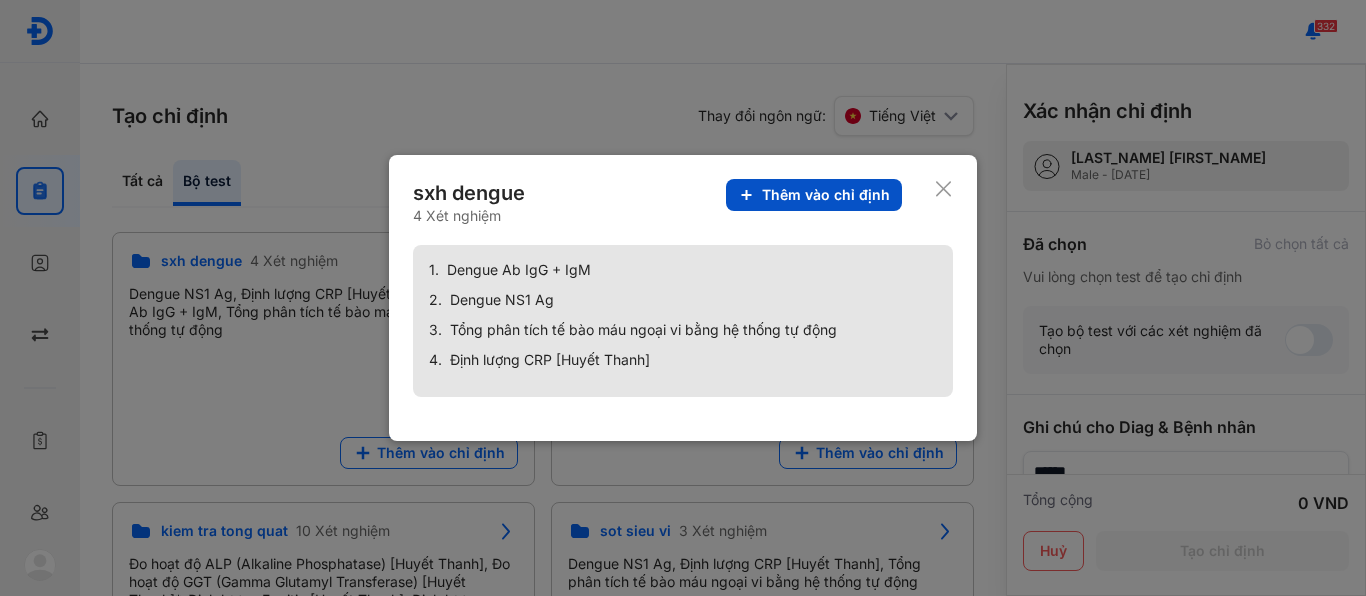 click on "Thêm vào chỉ định" 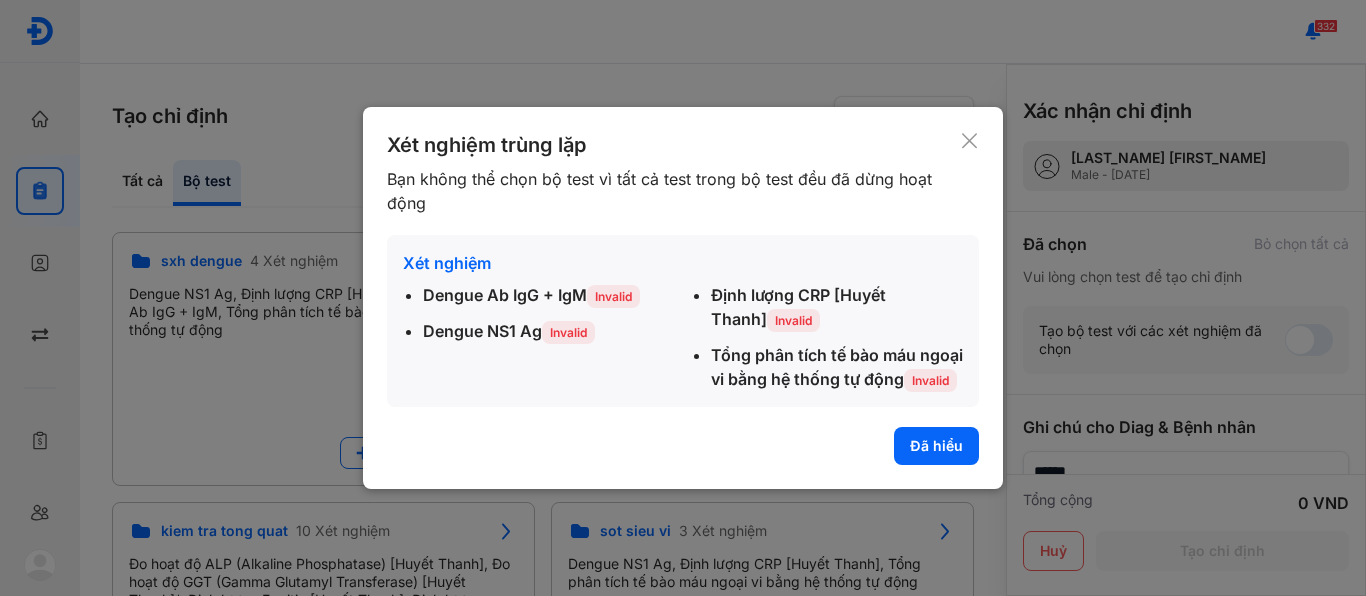 click 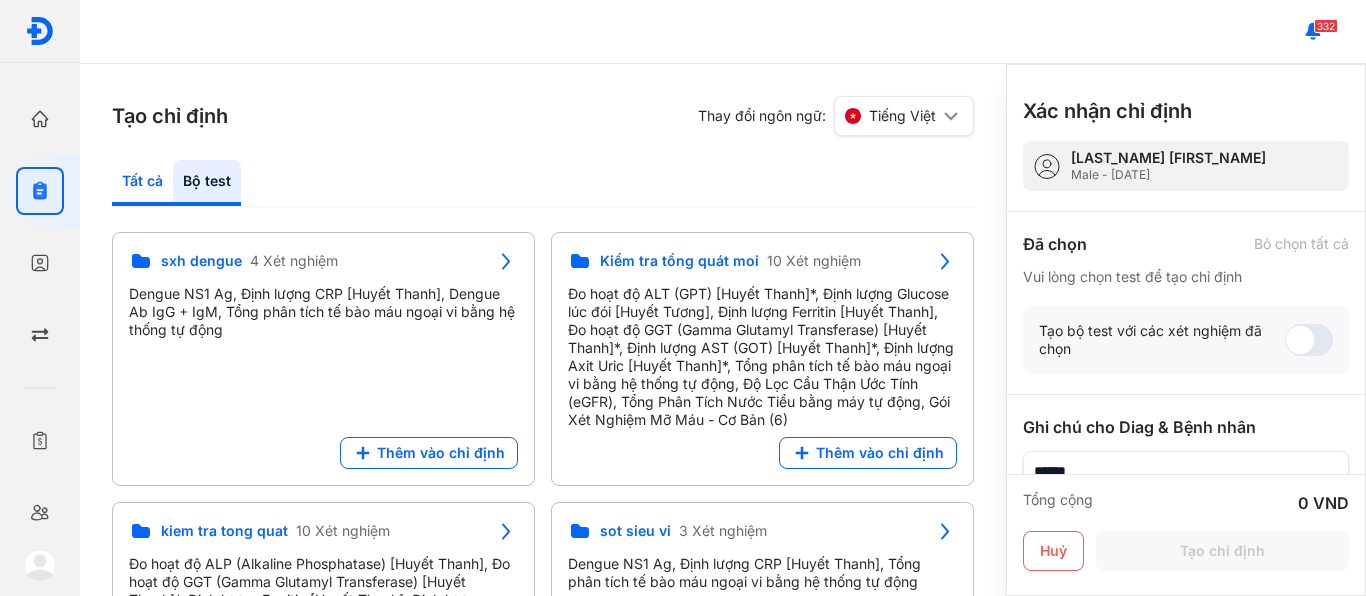 click on "Tất cả" 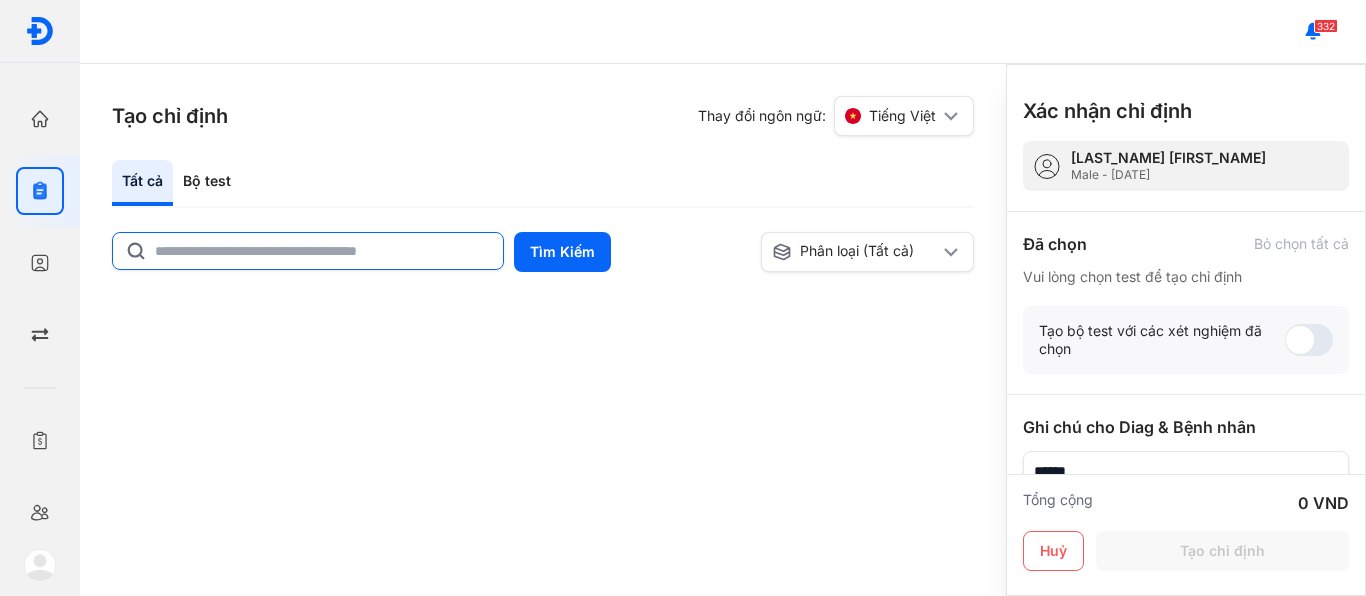 click 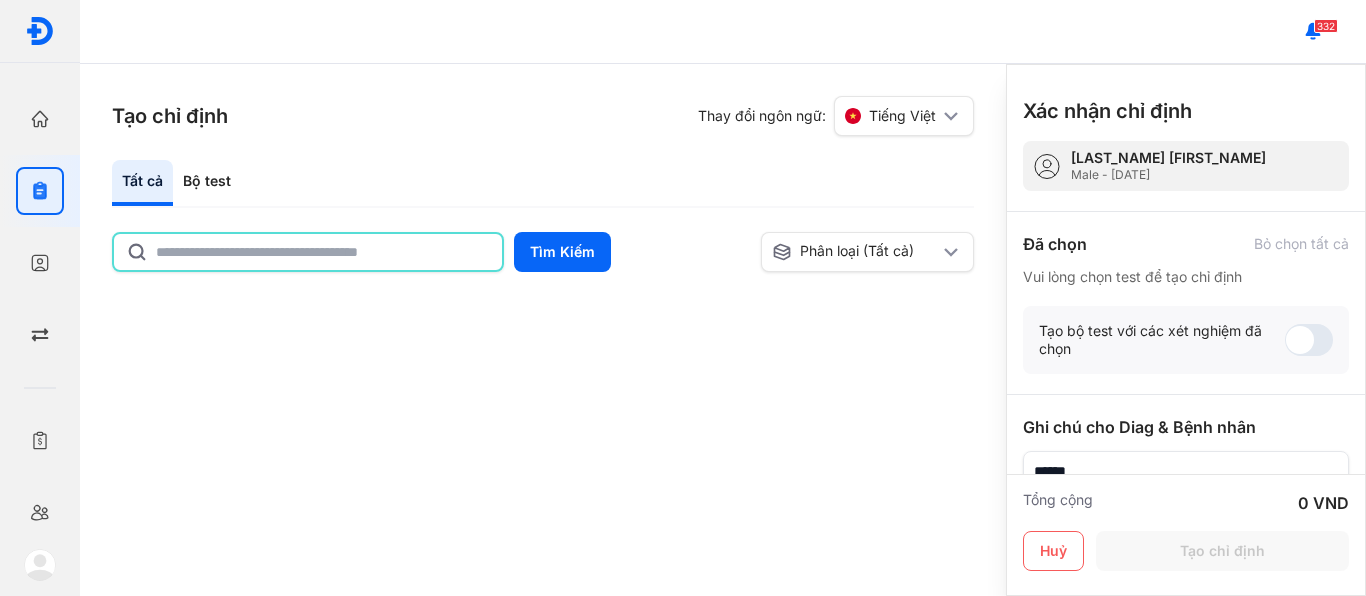 click 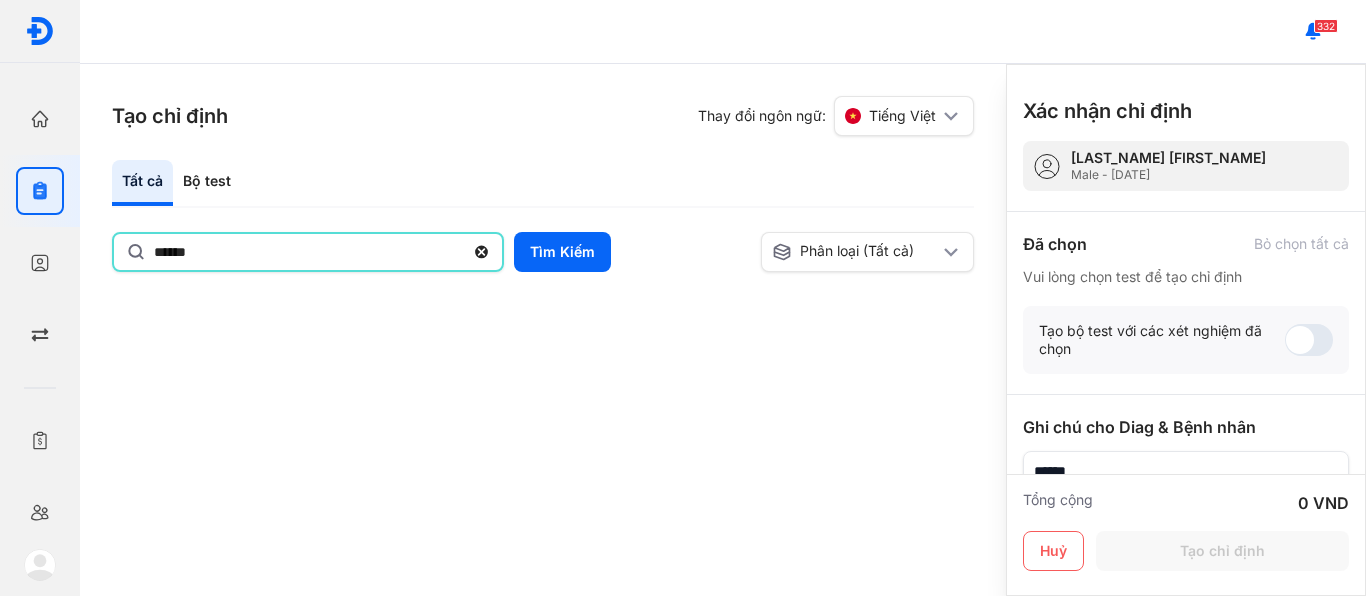 type on "******" 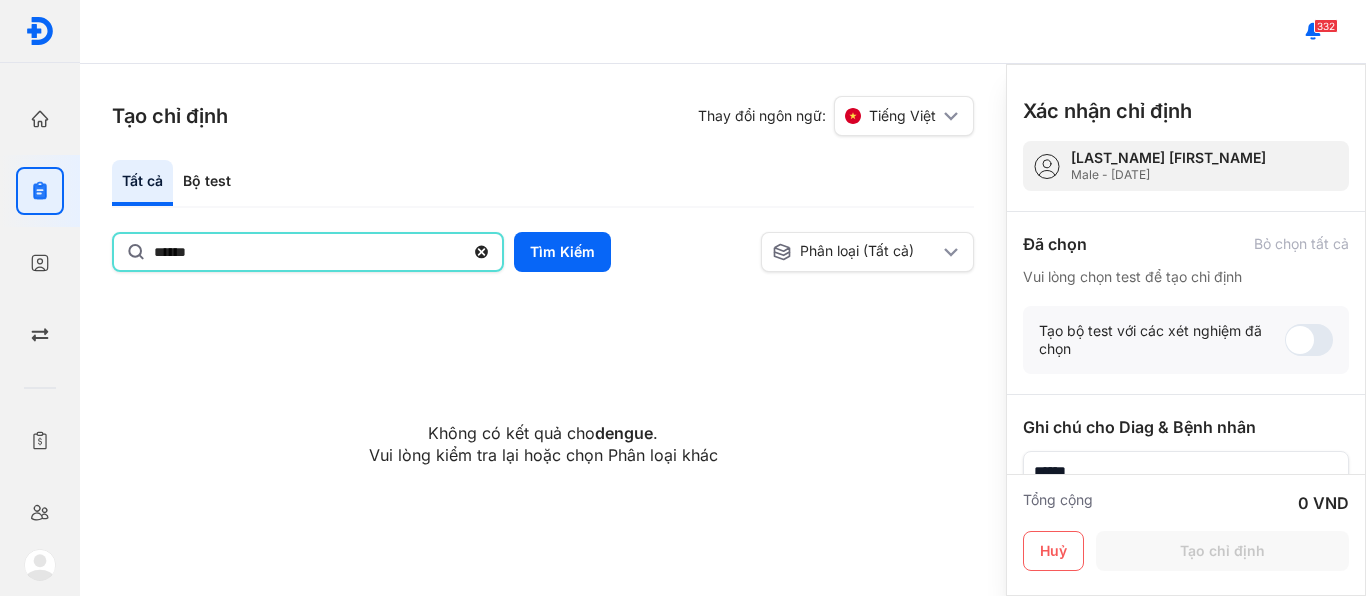 drag, startPoint x: 389, startPoint y: 244, endPoint x: 0, endPoint y: 182, distance: 393.90988 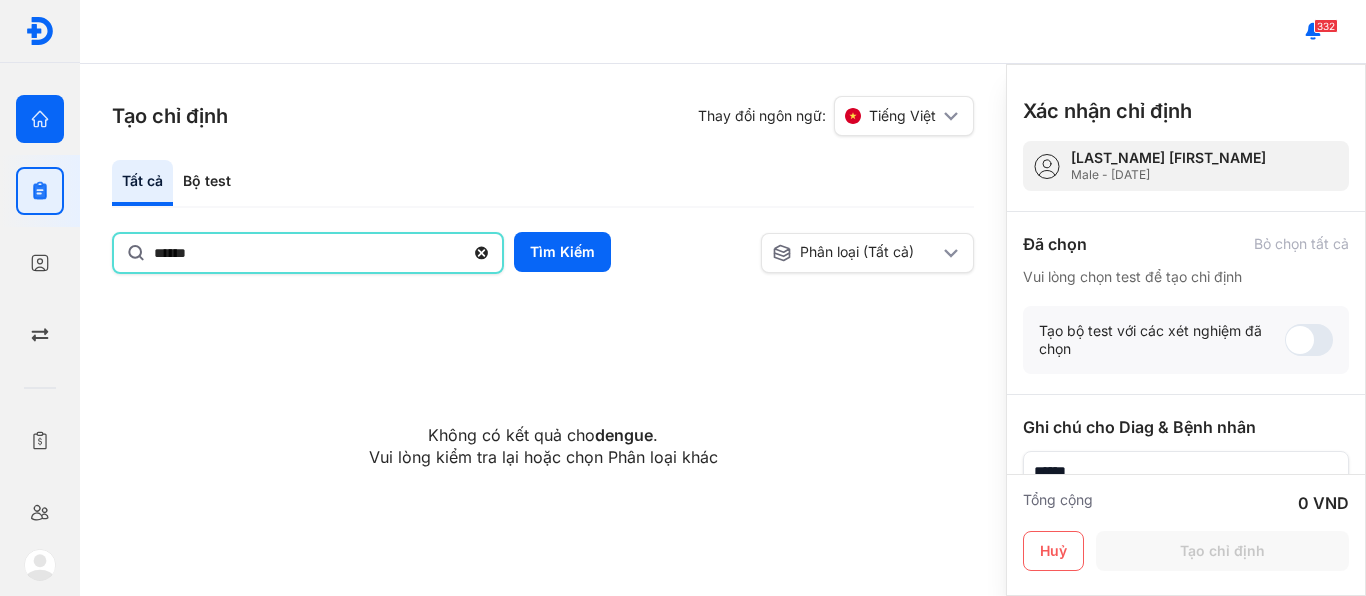 click on "Trang chủ Tổng quan hoạt động của phòng khám" at bounding box center (40, 119) 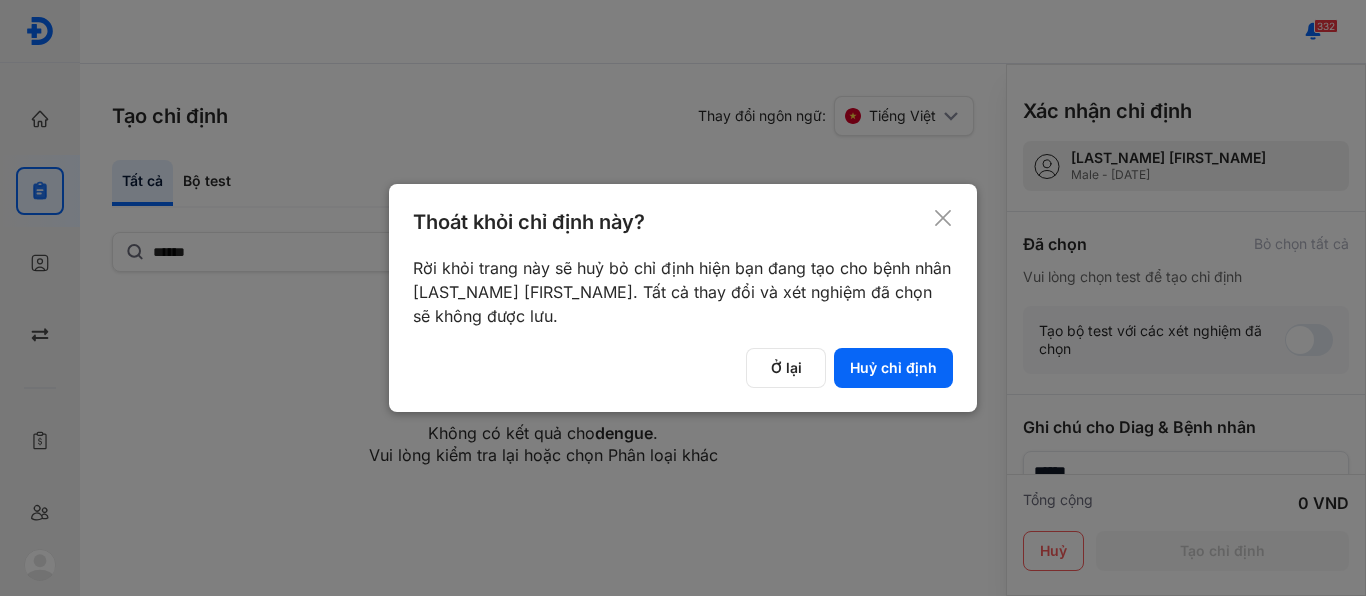 click 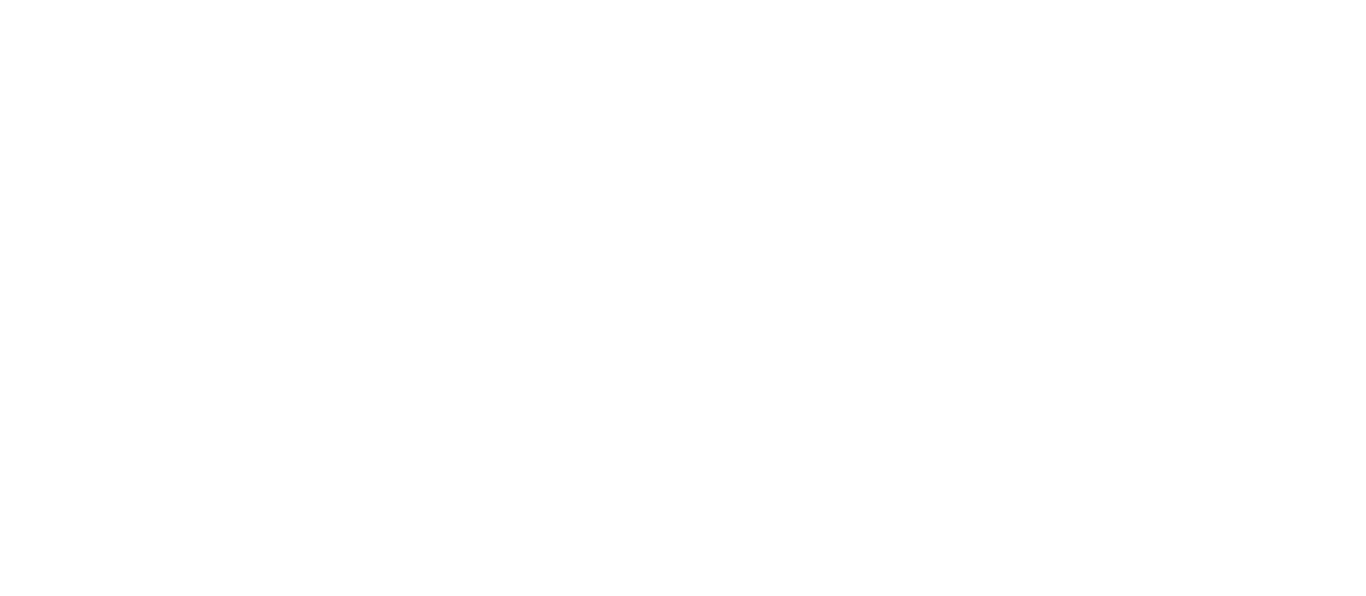 scroll, scrollTop: 0, scrollLeft: 0, axis: both 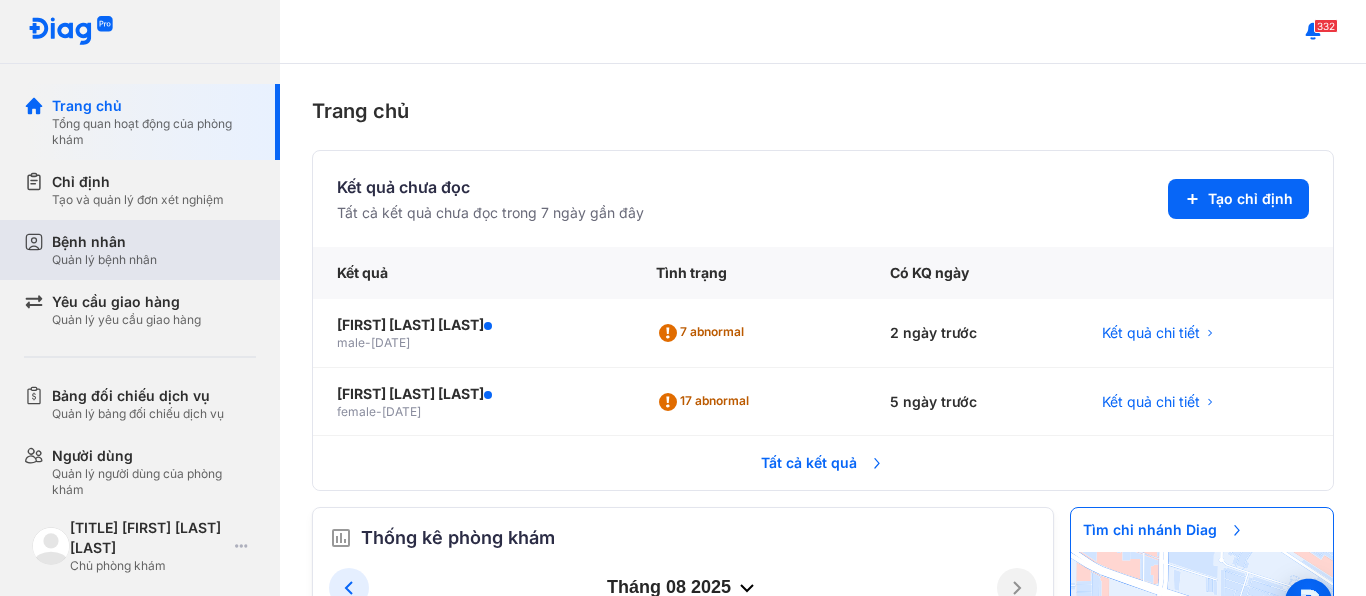 click on "Bệnh nhân" at bounding box center [104, 242] 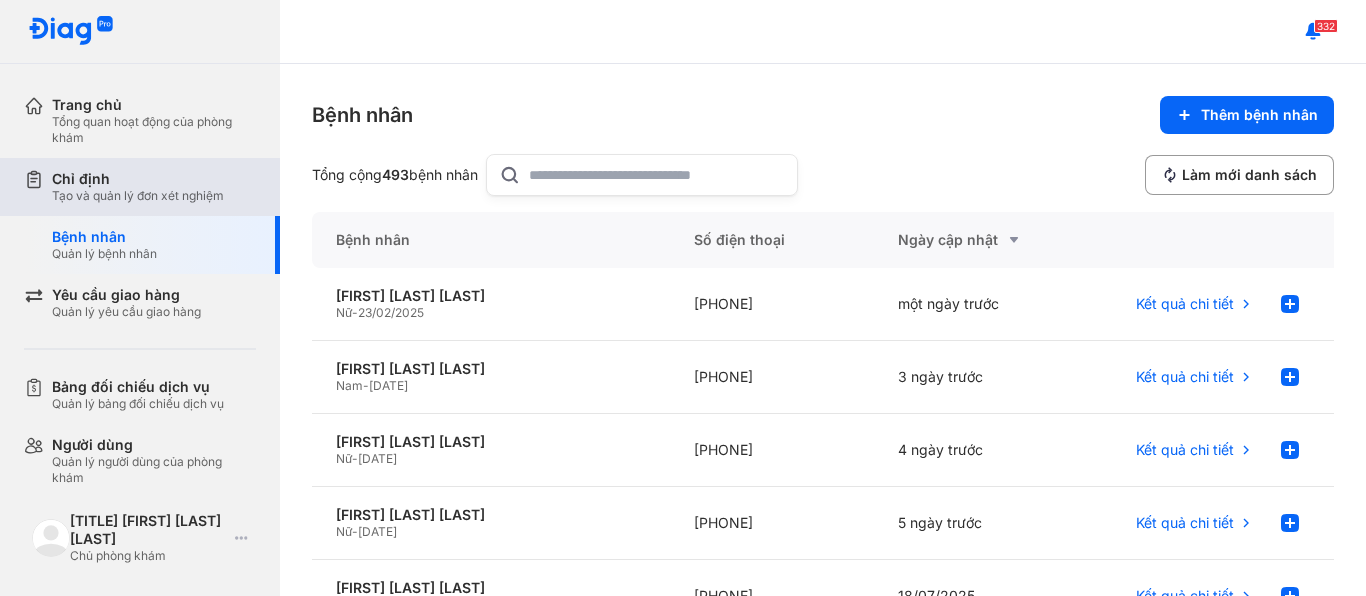 click on "Chỉ định" at bounding box center (138, 179) 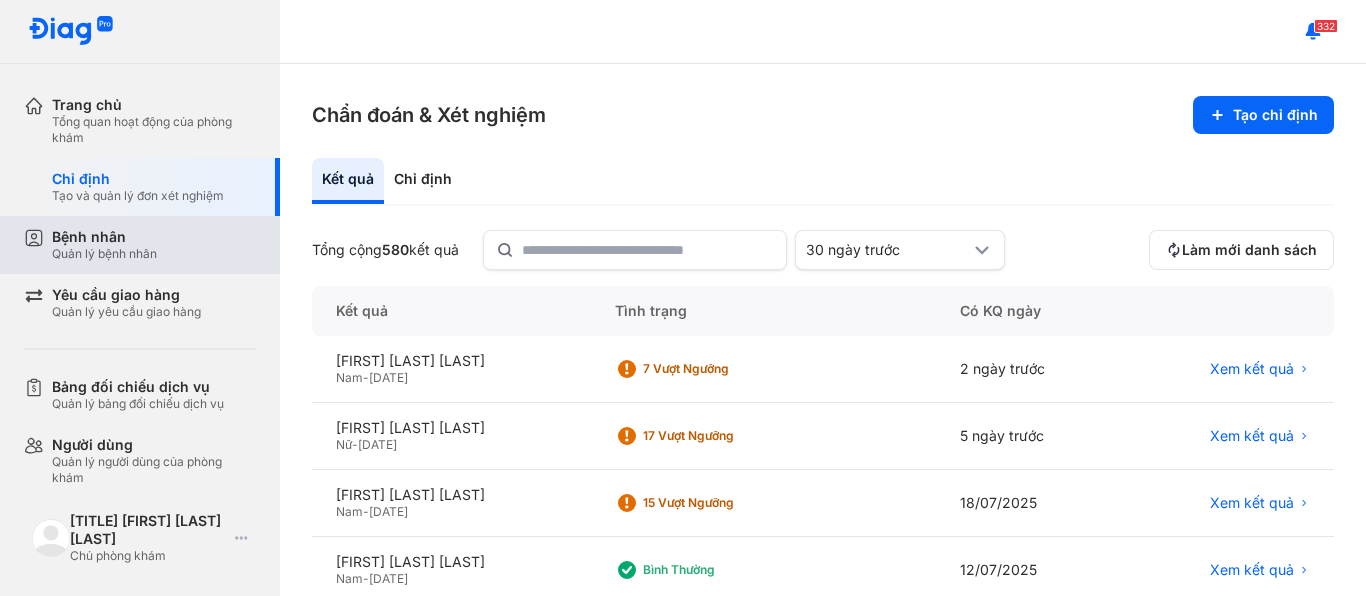 click on "Bệnh nhân Quản lý bệnh nhân" at bounding box center (152, 245) 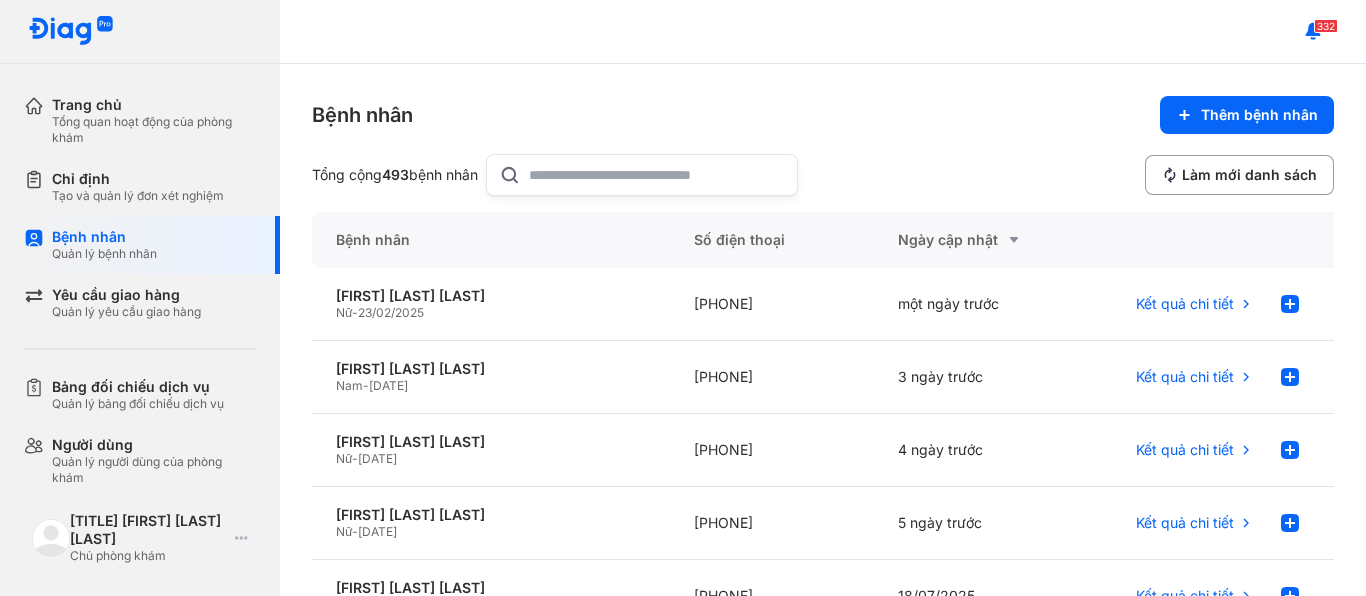 click 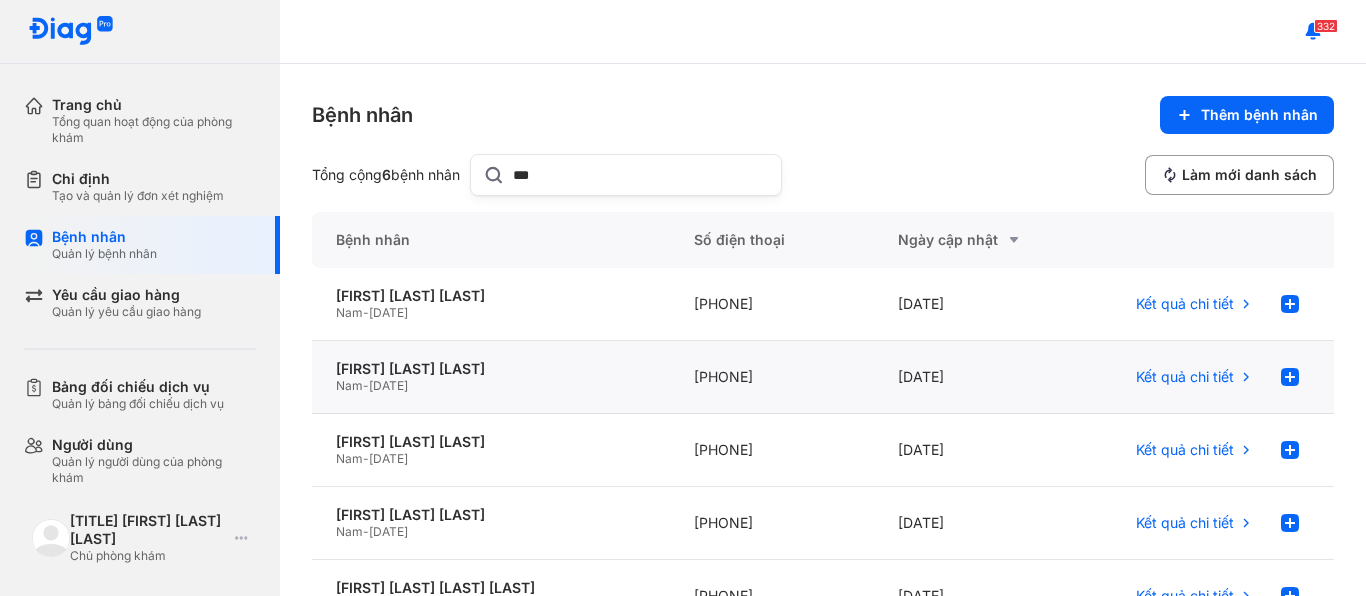 type on "***" 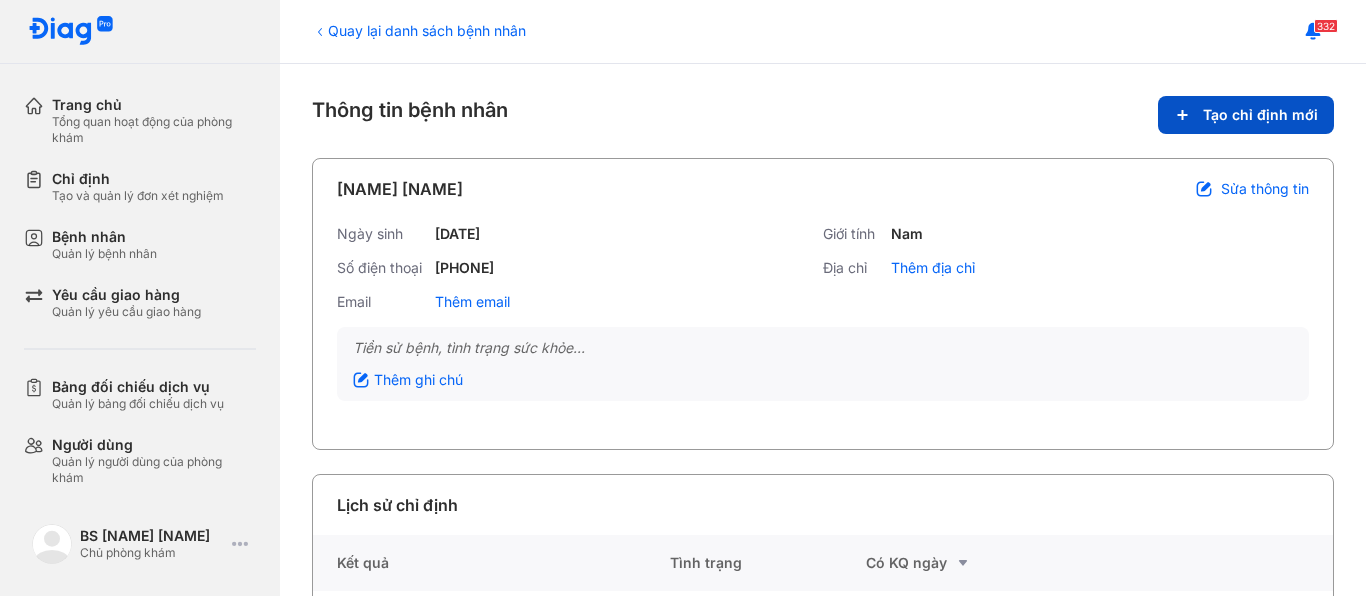 scroll, scrollTop: 0, scrollLeft: 0, axis: both 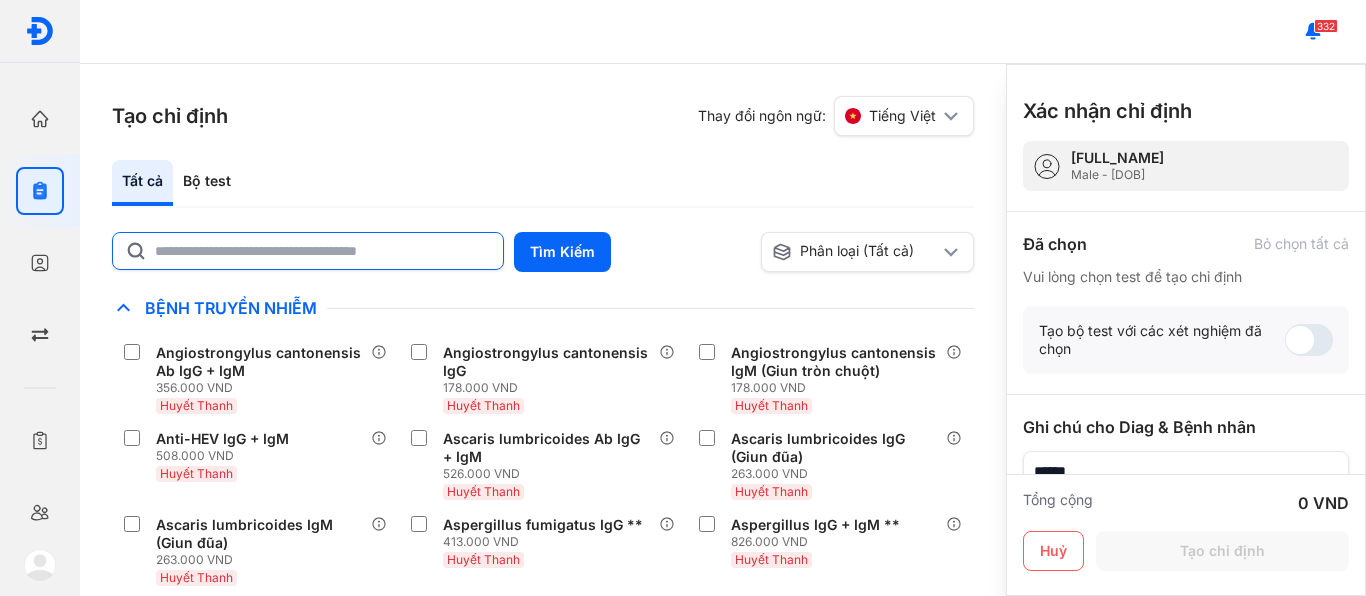 click 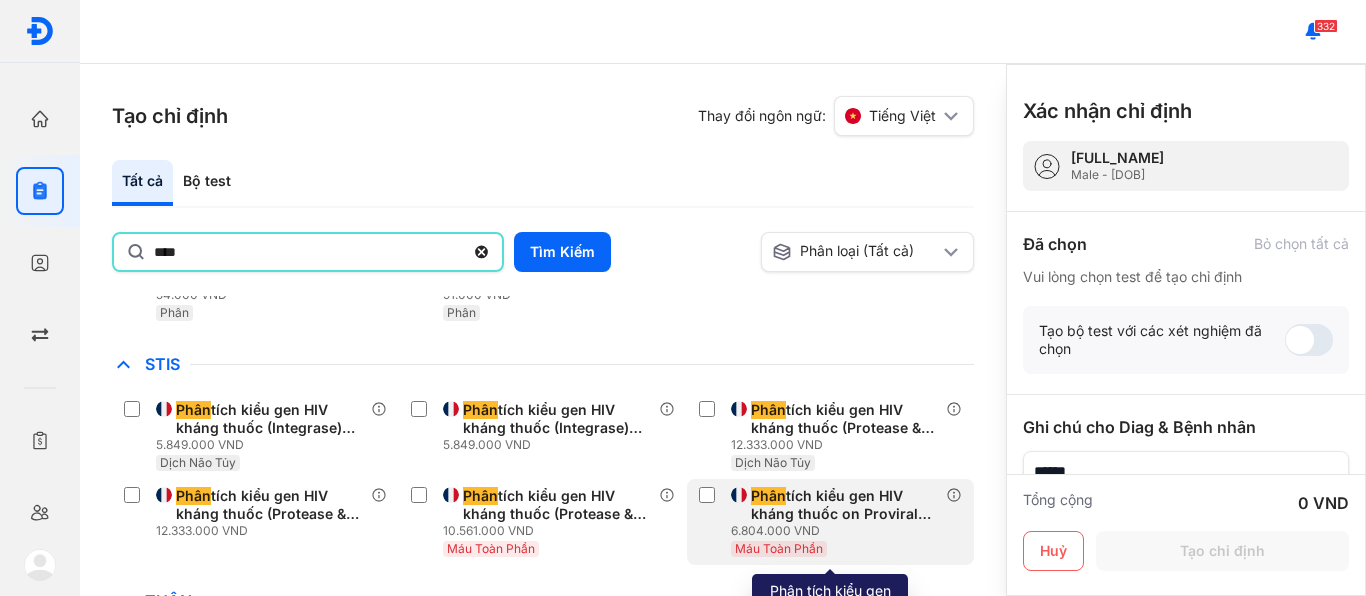 scroll, scrollTop: 1080, scrollLeft: 0, axis: vertical 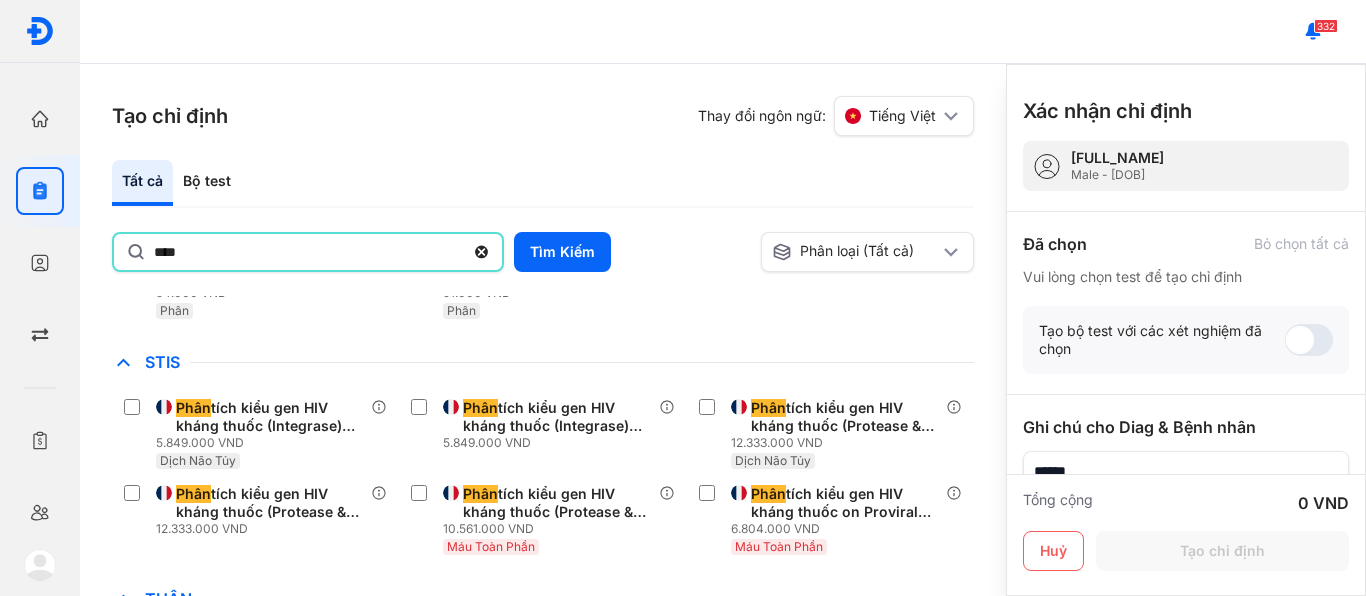 drag, startPoint x: 324, startPoint y: 251, endPoint x: 0, endPoint y: 251, distance: 324 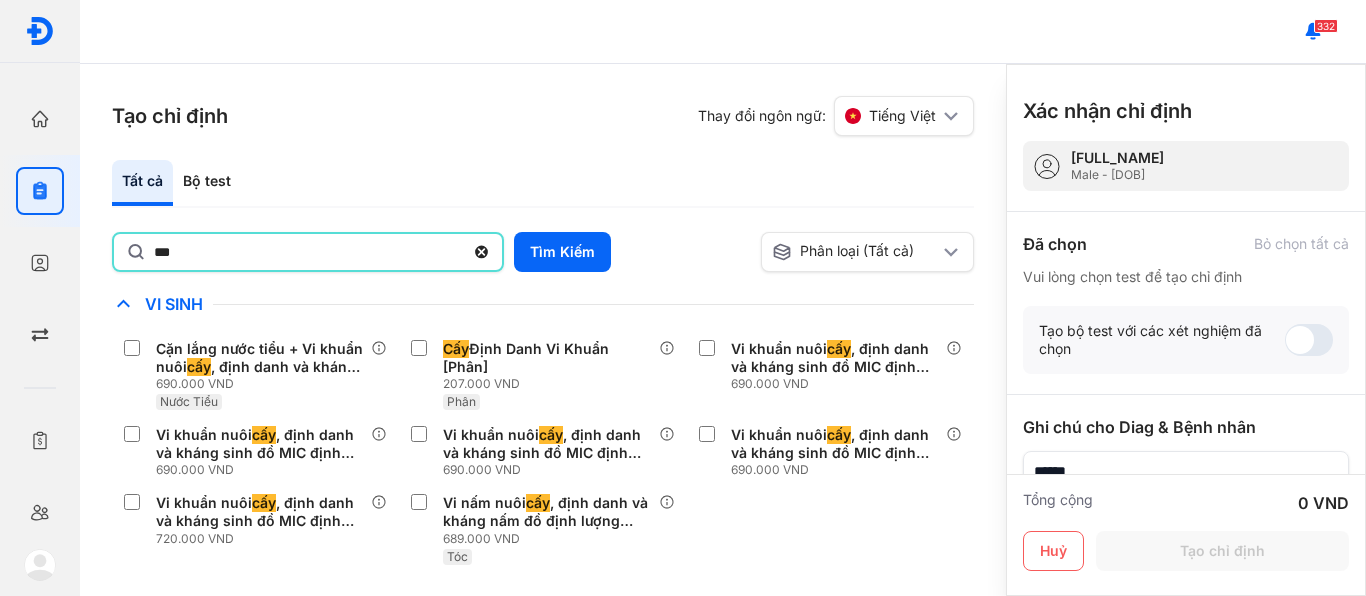 scroll, scrollTop: 287, scrollLeft: 0, axis: vertical 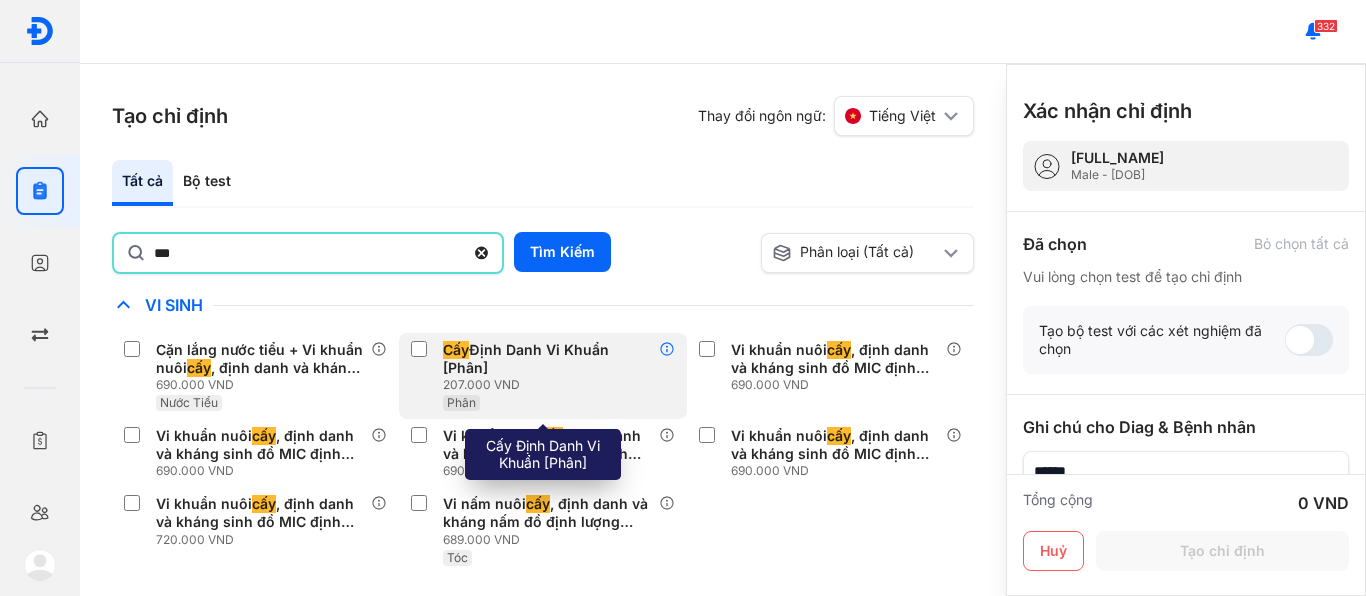 click 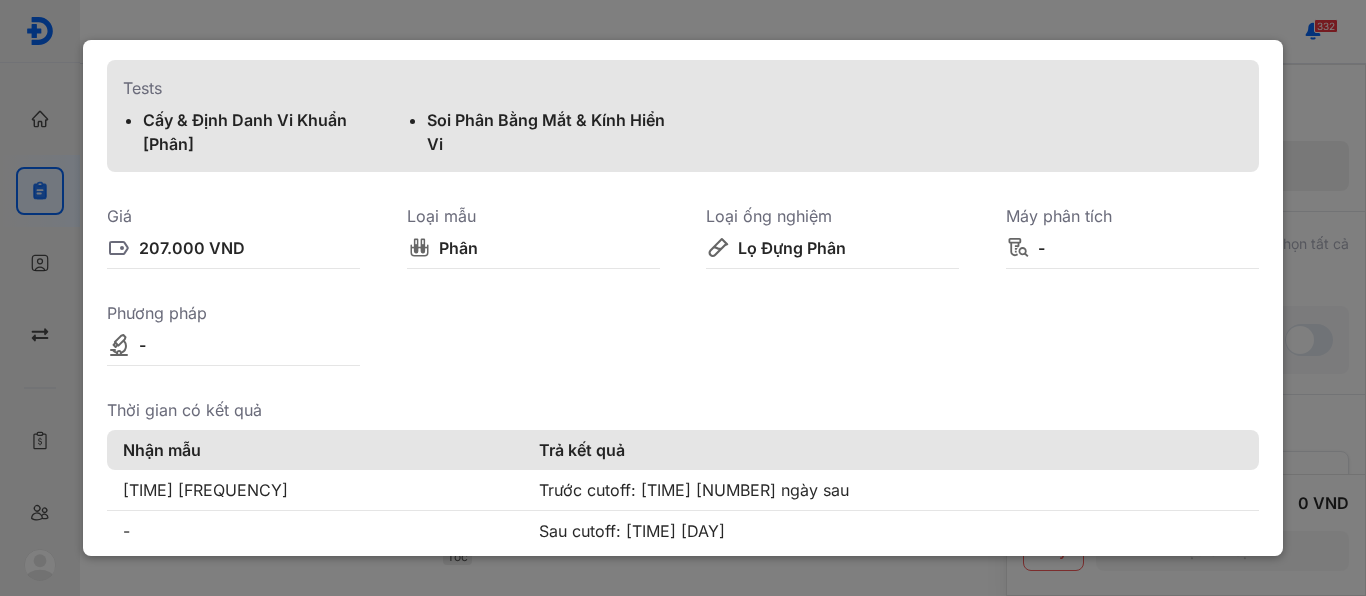 scroll, scrollTop: 21, scrollLeft: 0, axis: vertical 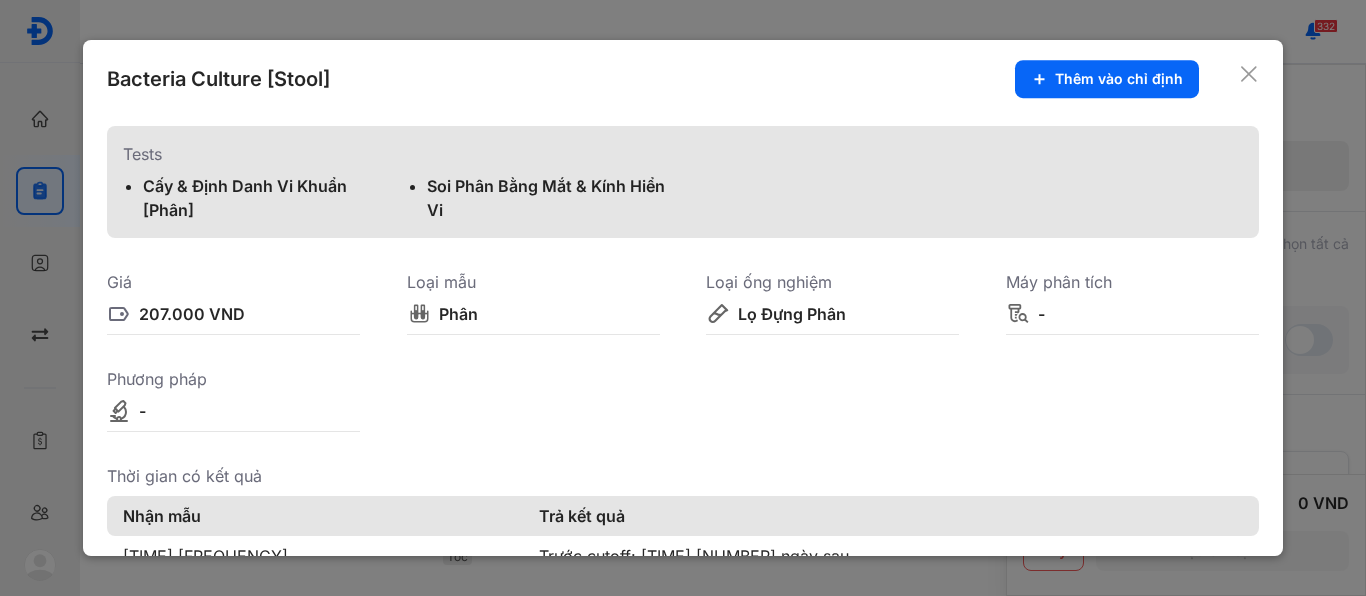 click 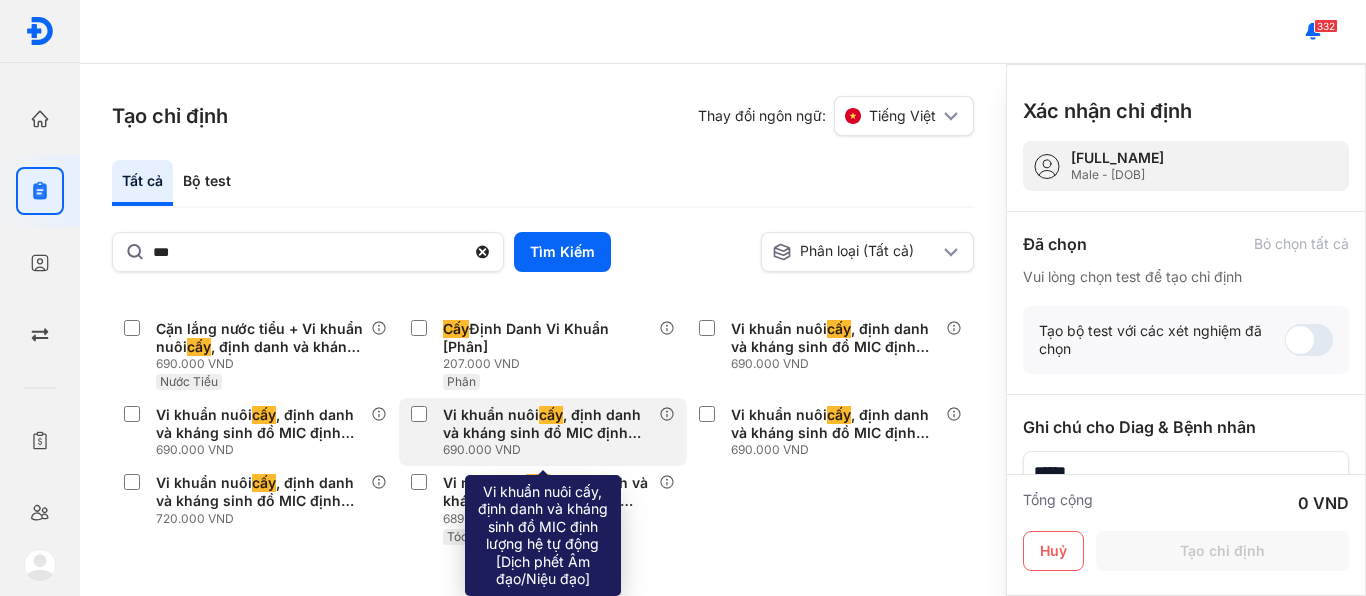 scroll, scrollTop: 0, scrollLeft: 0, axis: both 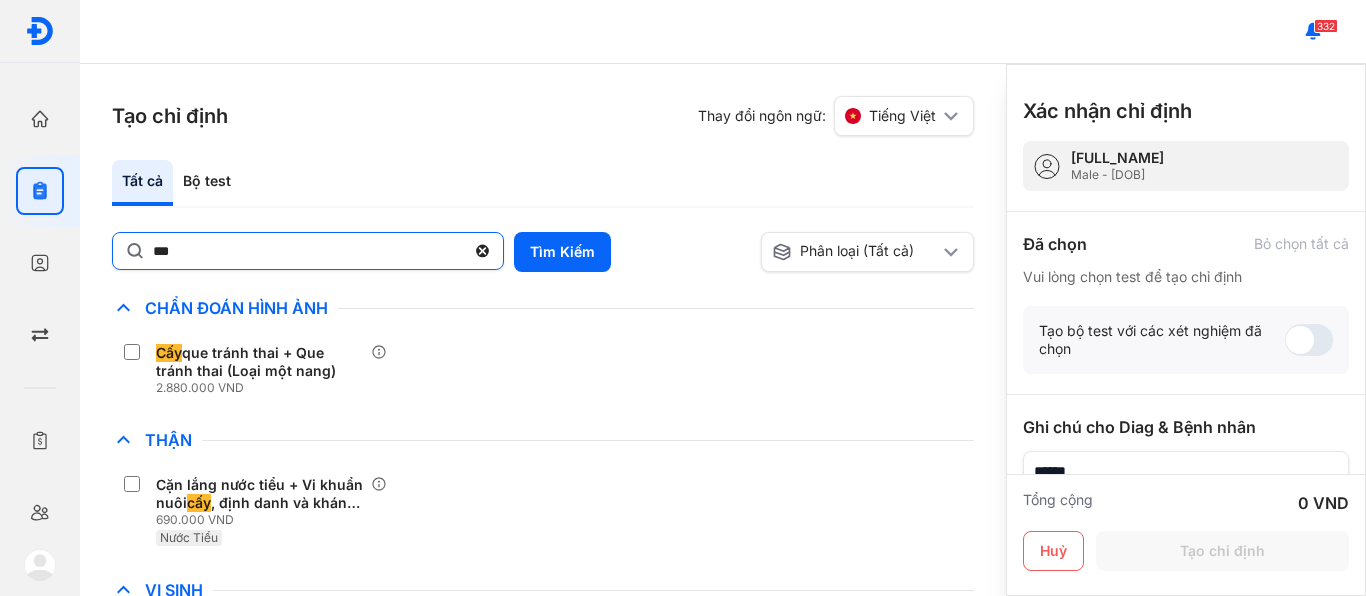 drag, startPoint x: 319, startPoint y: 254, endPoint x: 0, endPoint y: 155, distance: 334.00897 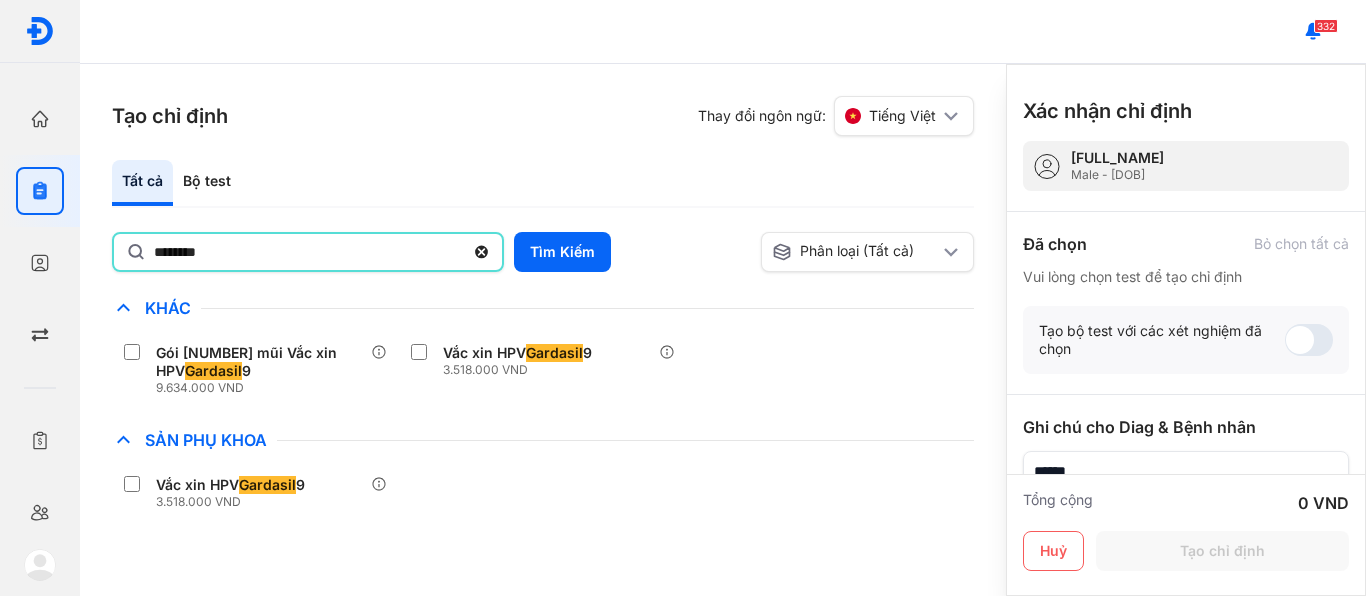 drag, startPoint x: 389, startPoint y: 250, endPoint x: 0, endPoint y: 171, distance: 396.9408 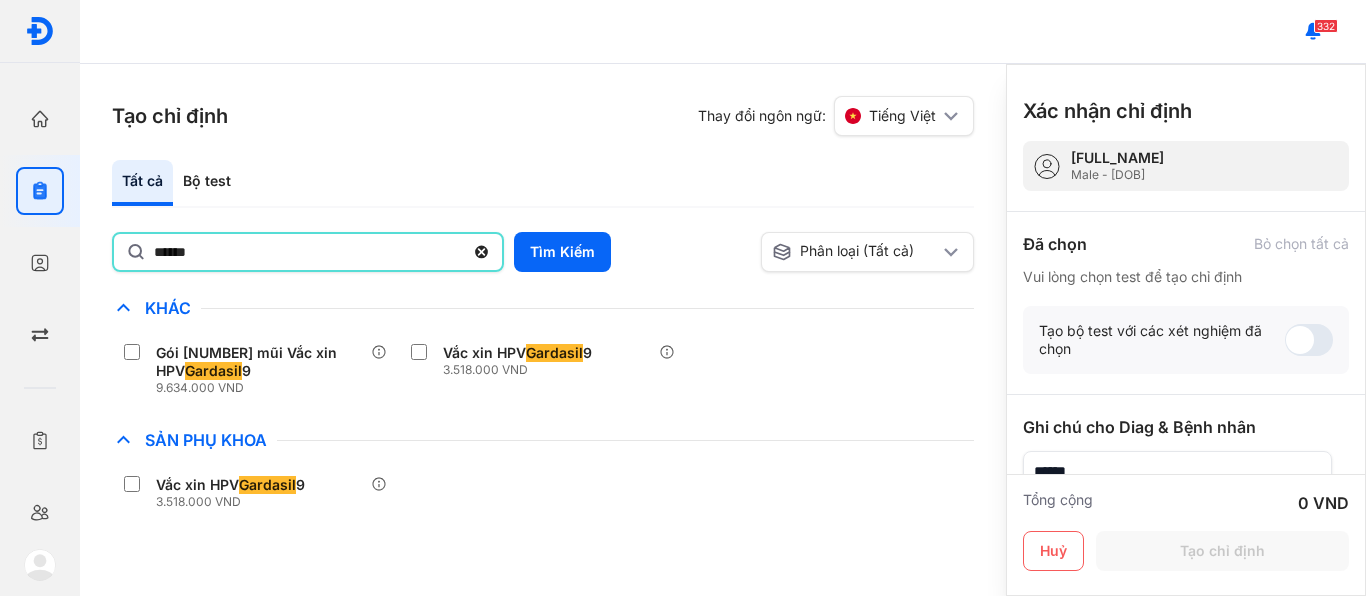 type on "******" 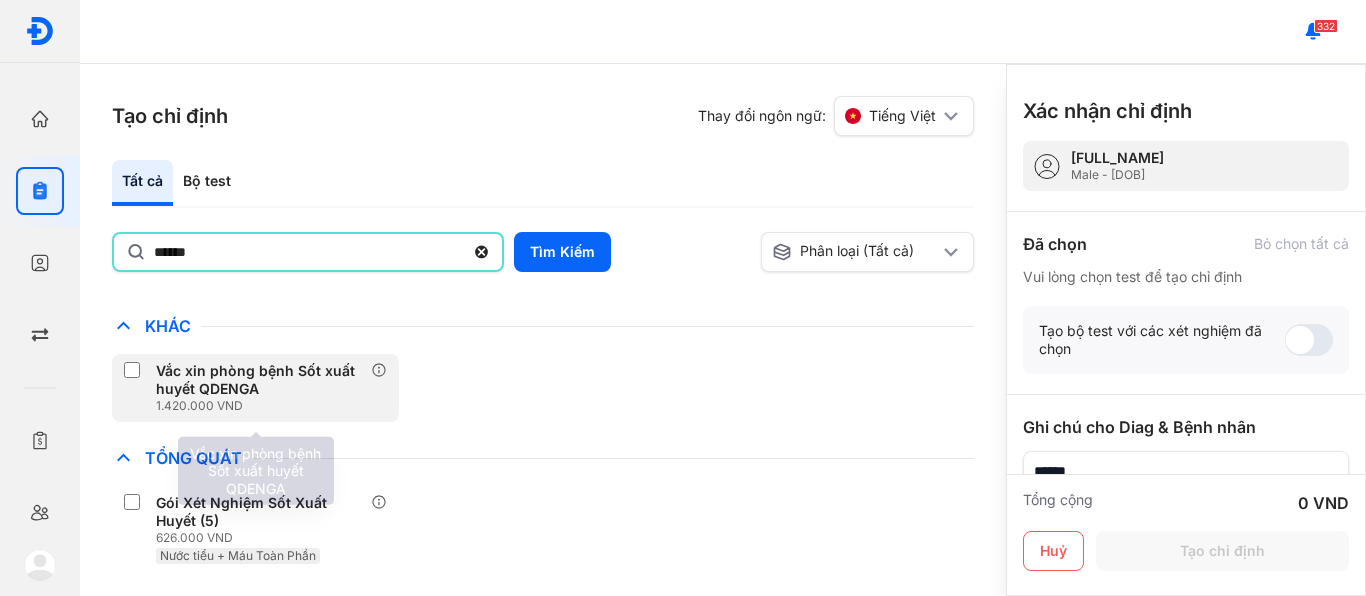 scroll, scrollTop: 151, scrollLeft: 0, axis: vertical 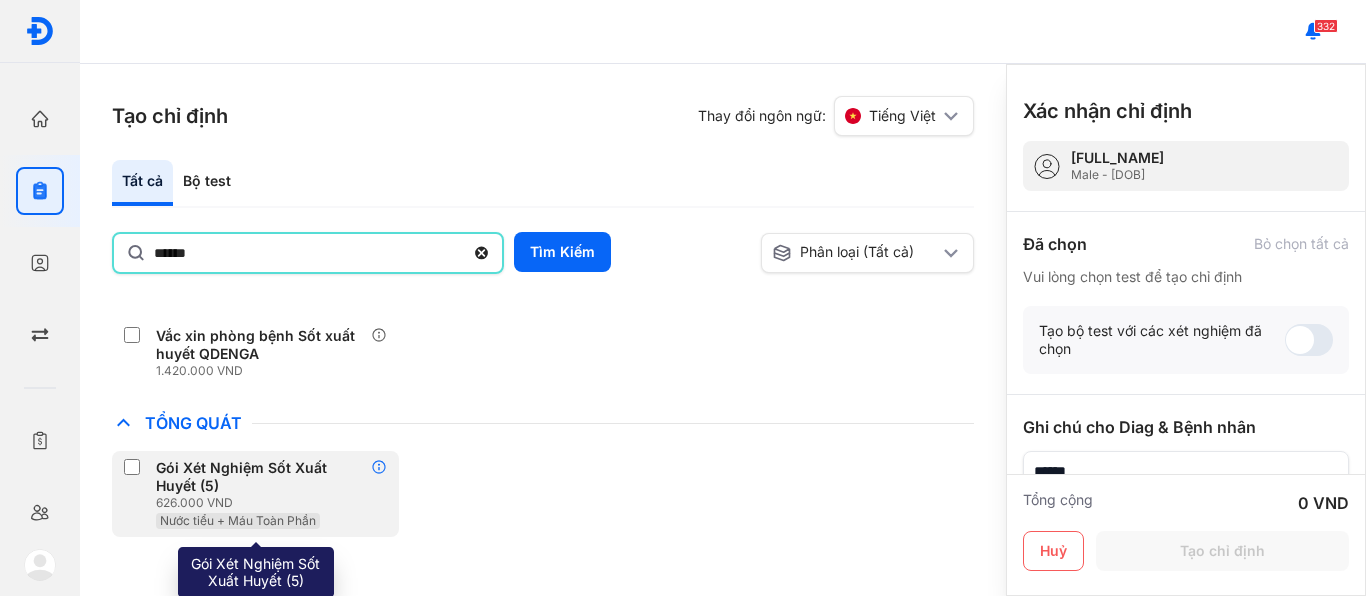 click 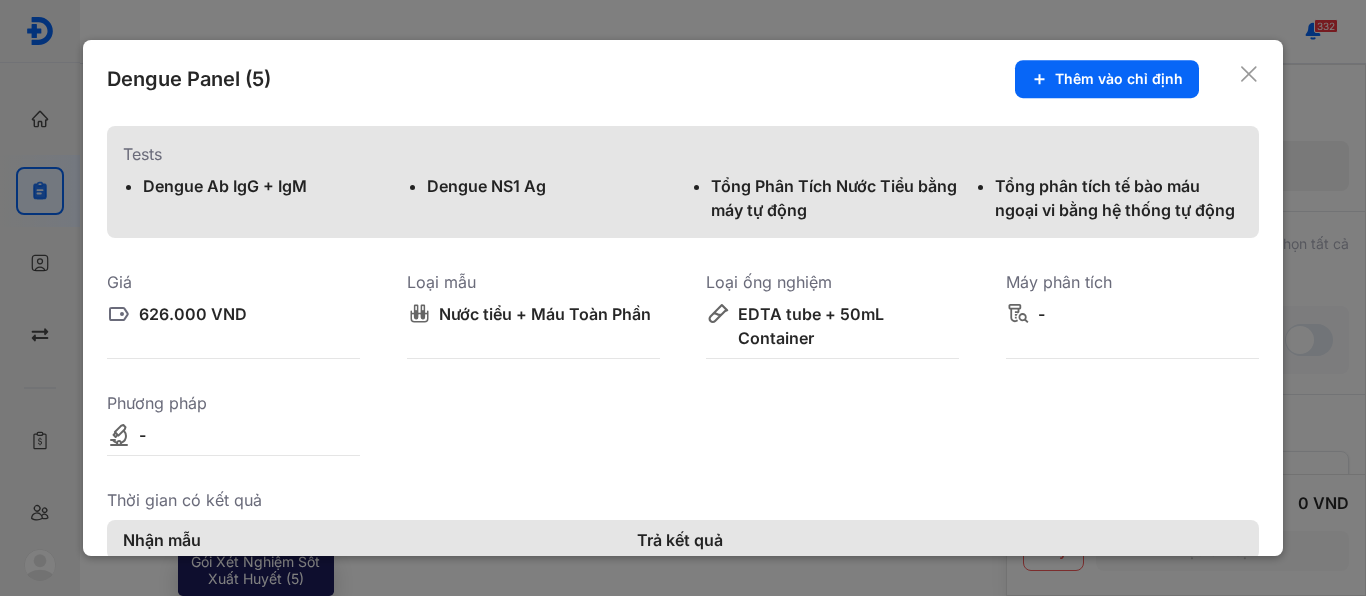 scroll, scrollTop: 114, scrollLeft: 0, axis: vertical 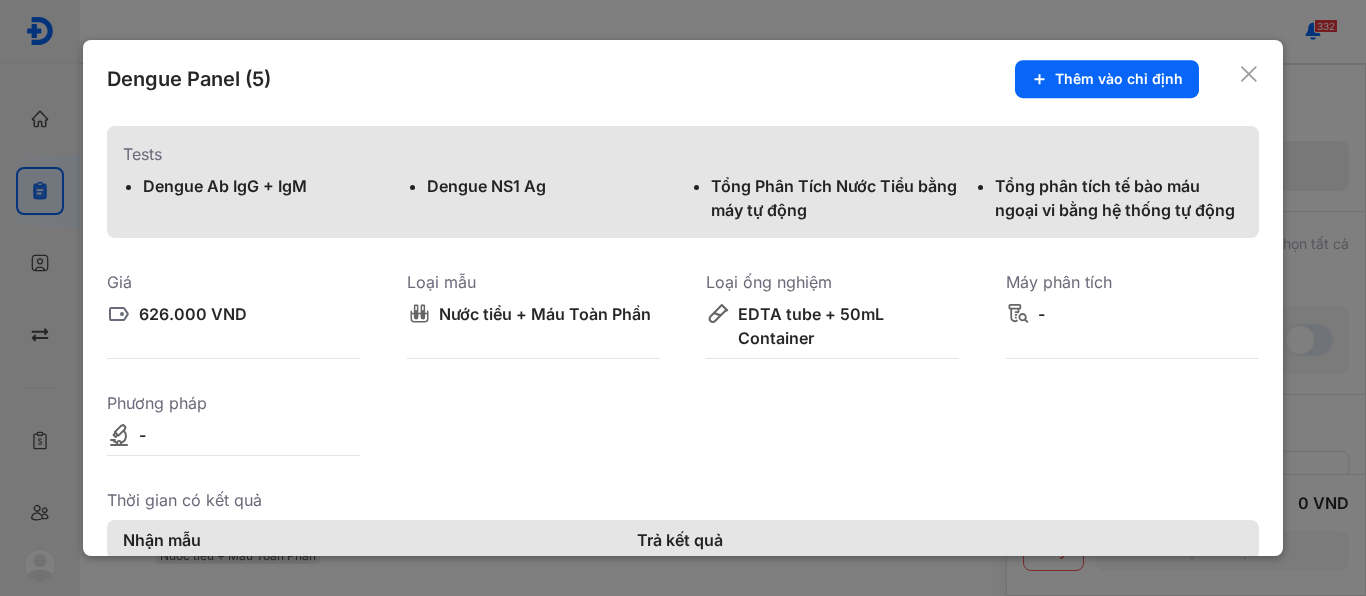 click on "Dengue Panel ([NUMBER]) Thêm vào chỉ định Tests Dengue Ab IgG + IgM Dengue NS1 Ag Tổng Phân Tích Nước Tiểu bằng máy tự động Tổng phân tích tế bào máu ngoại vi bằng hệ thống tự động Giá [PRICE] Loại mẫu Nước tiểu + Máu Toàn Phần Loại ống nghiệm EDTA tube + 50mL Container Máy phân tích - Phương pháp - Thời gian có kết quả Nhận mẫu Trả kết quả [TIME] T[NUMBER] đến T7 Sau [DURATION] [TIME] CN Sau cutoff: [TIME] [DAY]" at bounding box center [683, 298] 